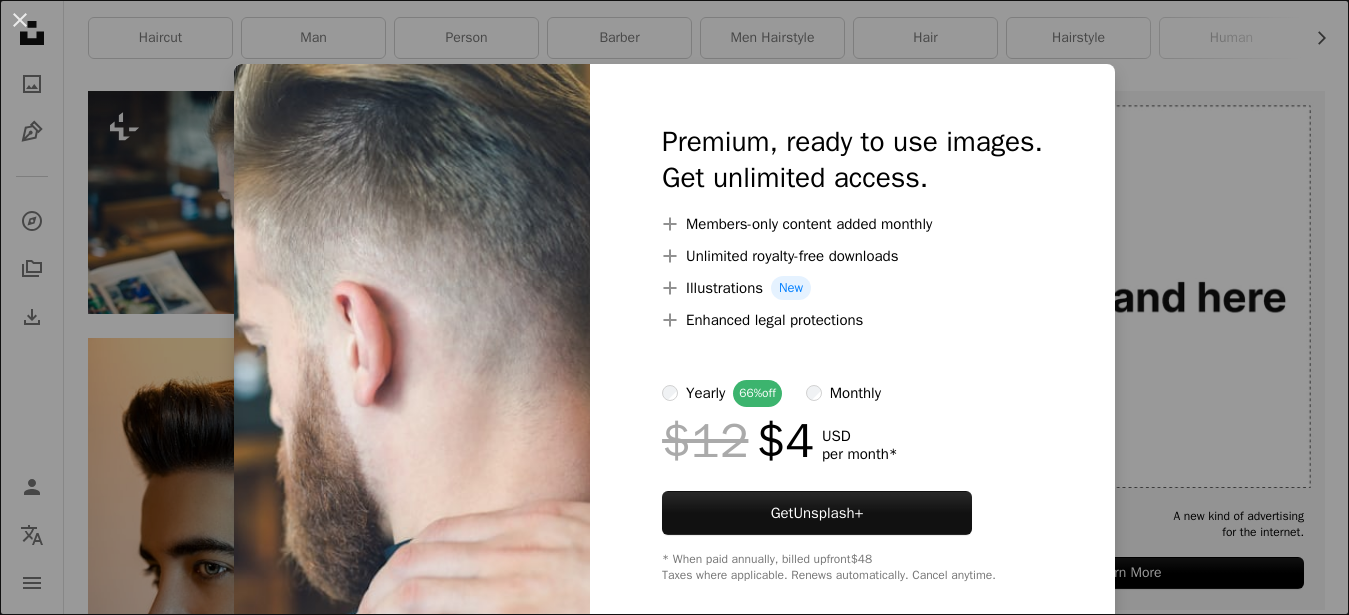 scroll, scrollTop: 408, scrollLeft: 0, axis: vertical 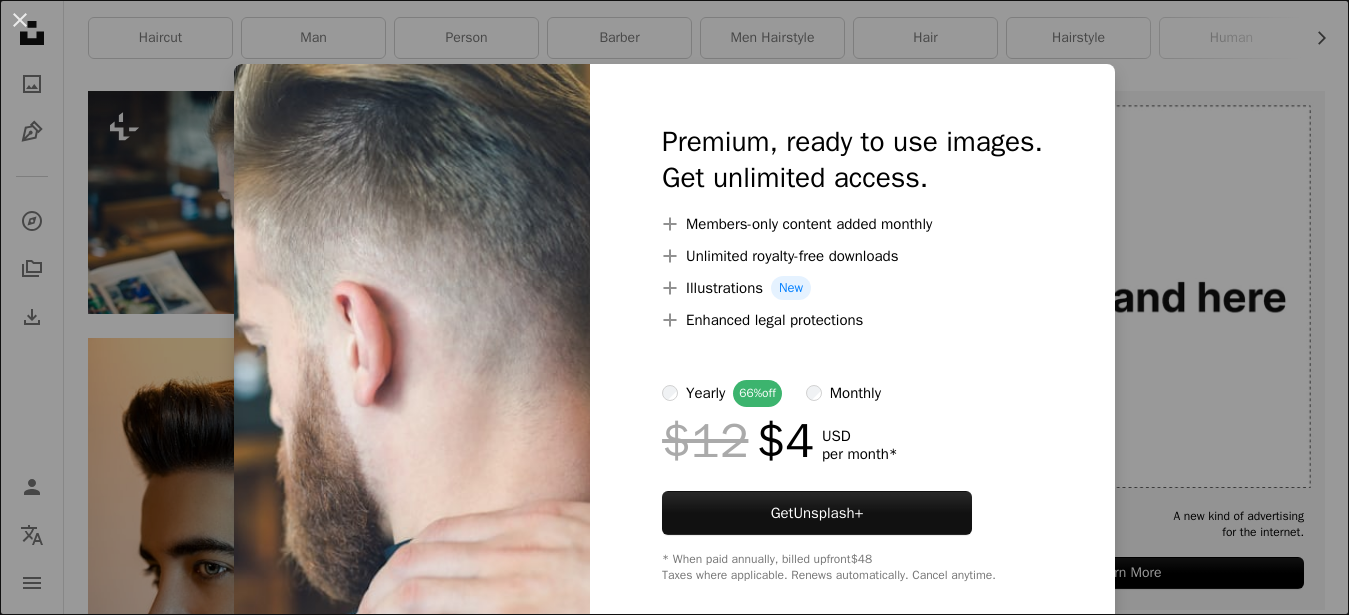 click on "An X shape Premium, ready to use images. Get unlimited access. A plus sign Members-only content added monthly A plus sign Unlimited royalty-free downloads A plus sign Illustrations  New A plus sign Enhanced legal protections yearly 66%  off monthly $12   $4 USD per month * Get  Unsplash+ * When paid annually, billed upfront  $48 Taxes where applicable. Renews automatically. Cancel anytime." at bounding box center [674, 307] 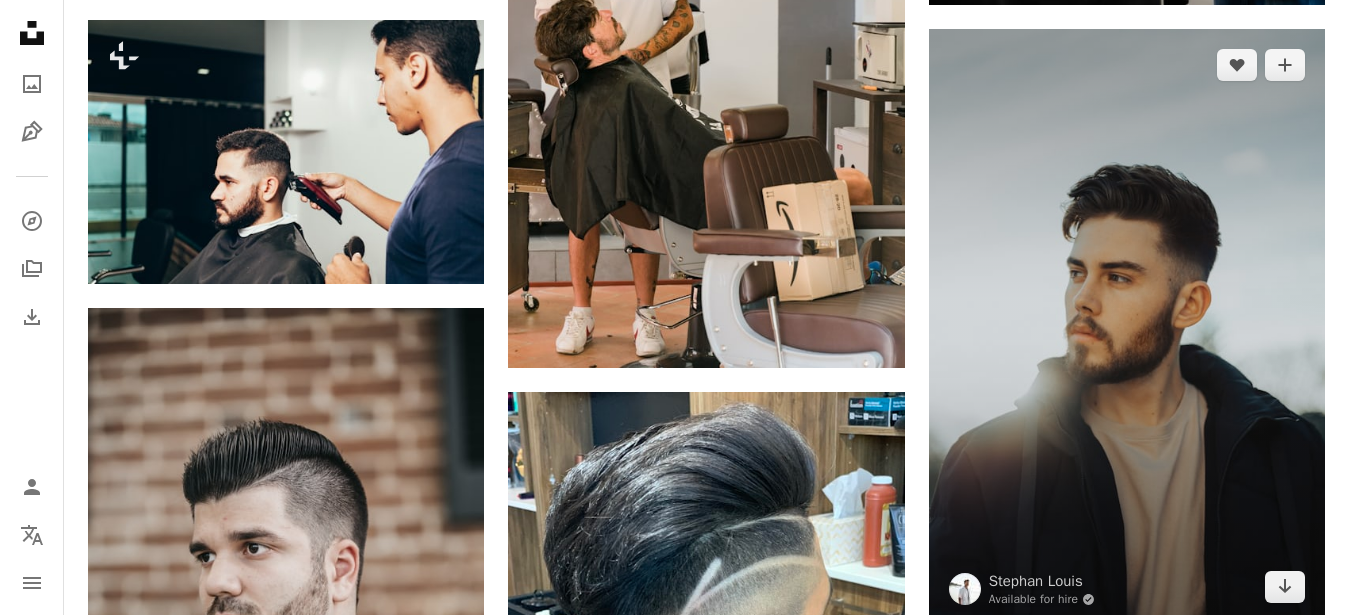 scroll, scrollTop: 1734, scrollLeft: 0, axis: vertical 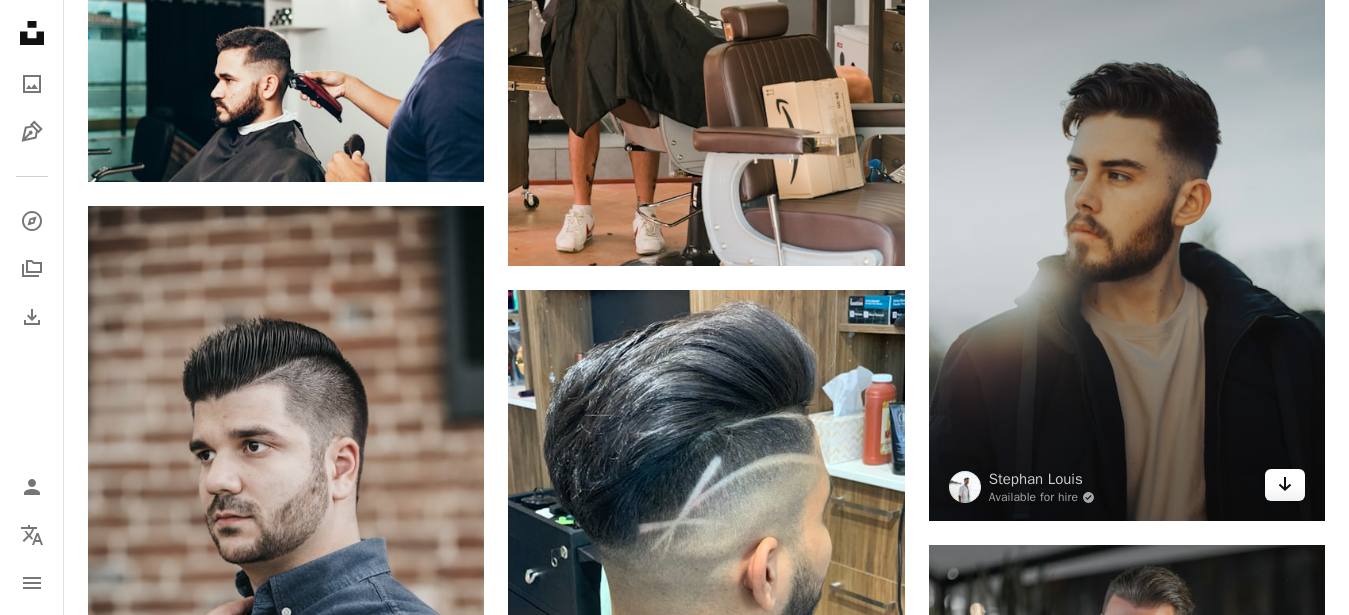click 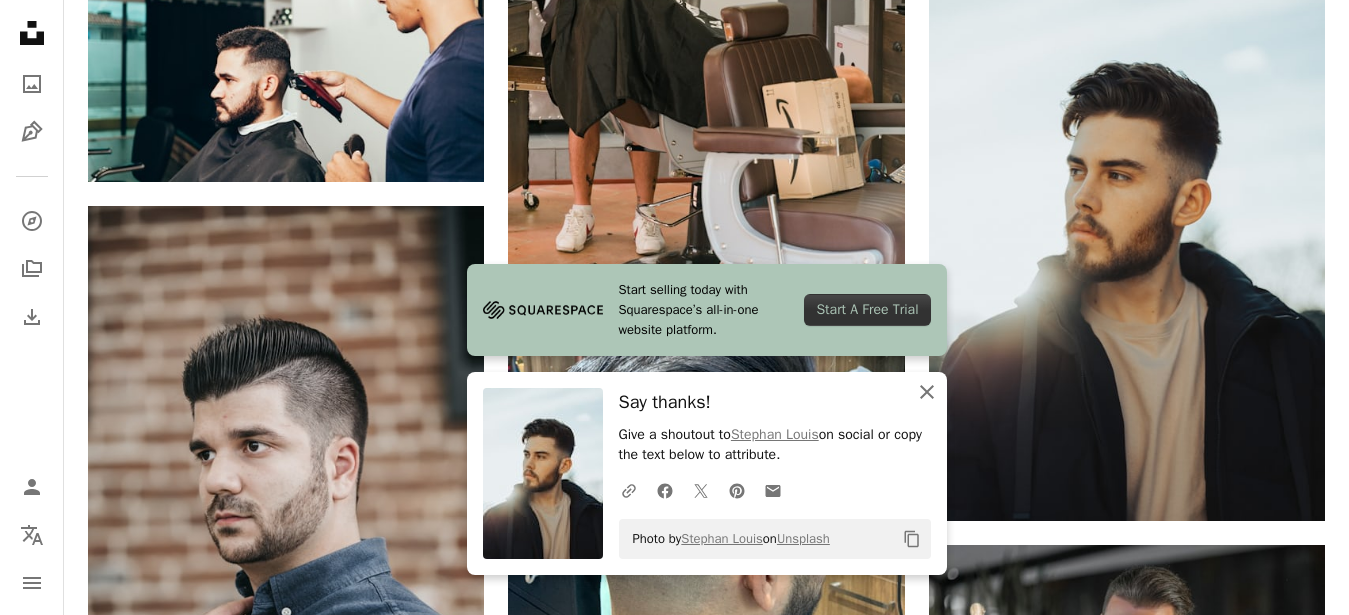 click 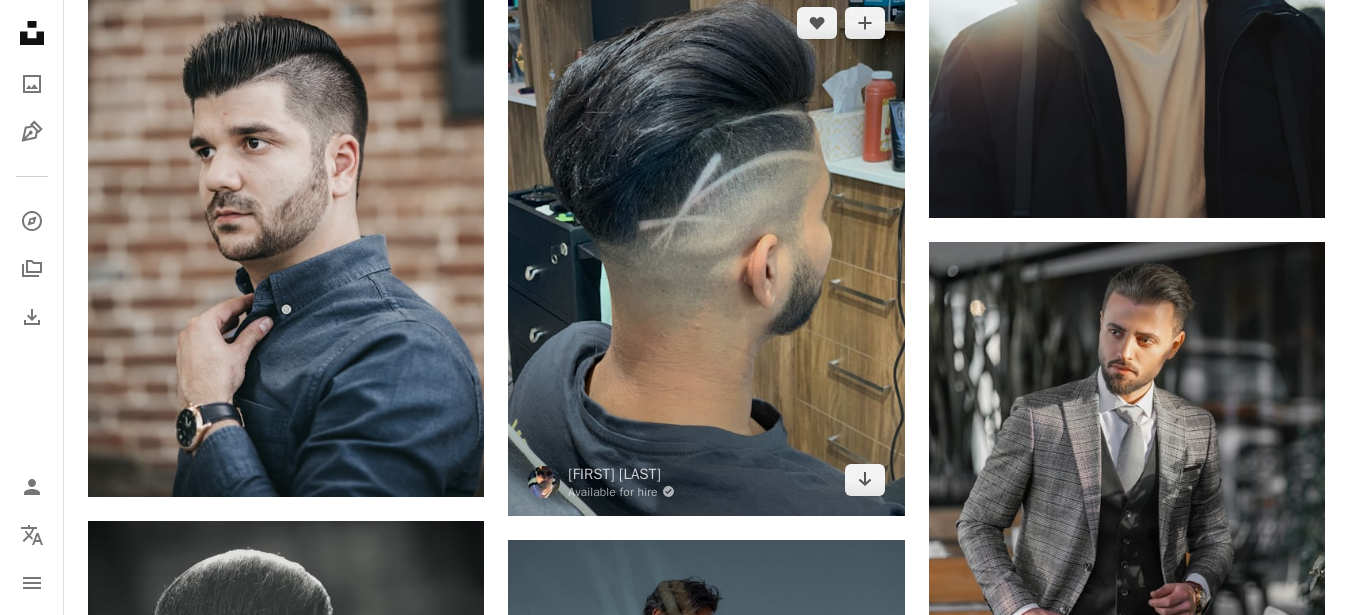 scroll, scrollTop: 2040, scrollLeft: 0, axis: vertical 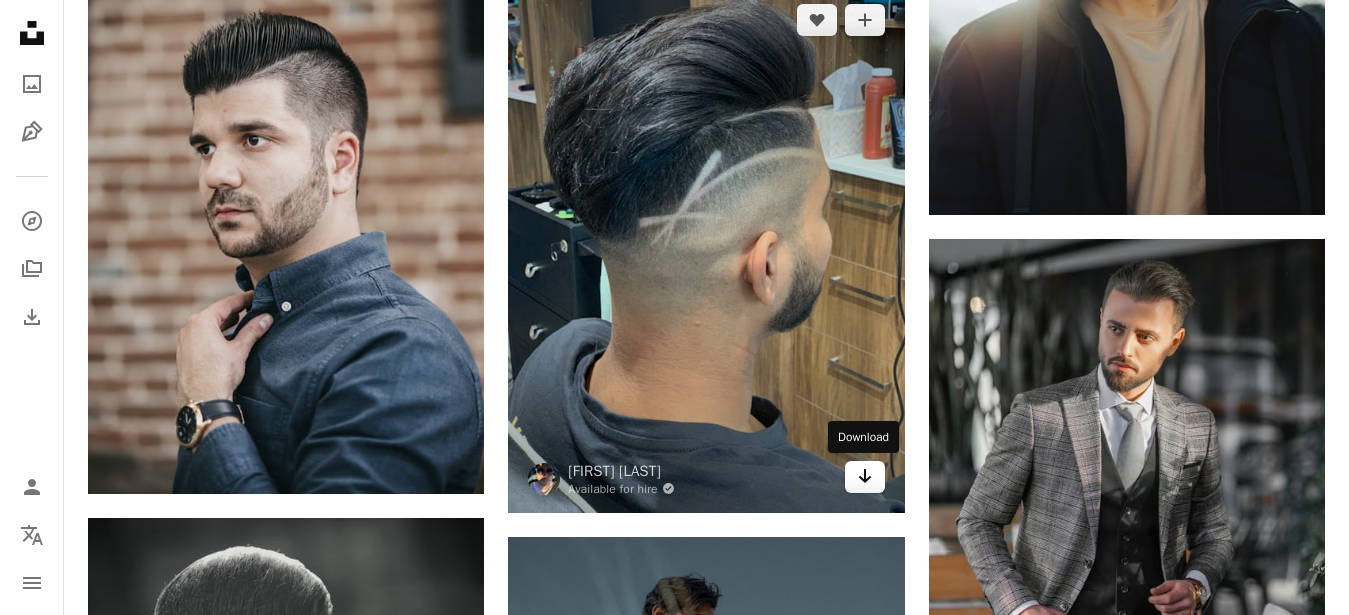 click on "Arrow pointing down" at bounding box center [865, 477] 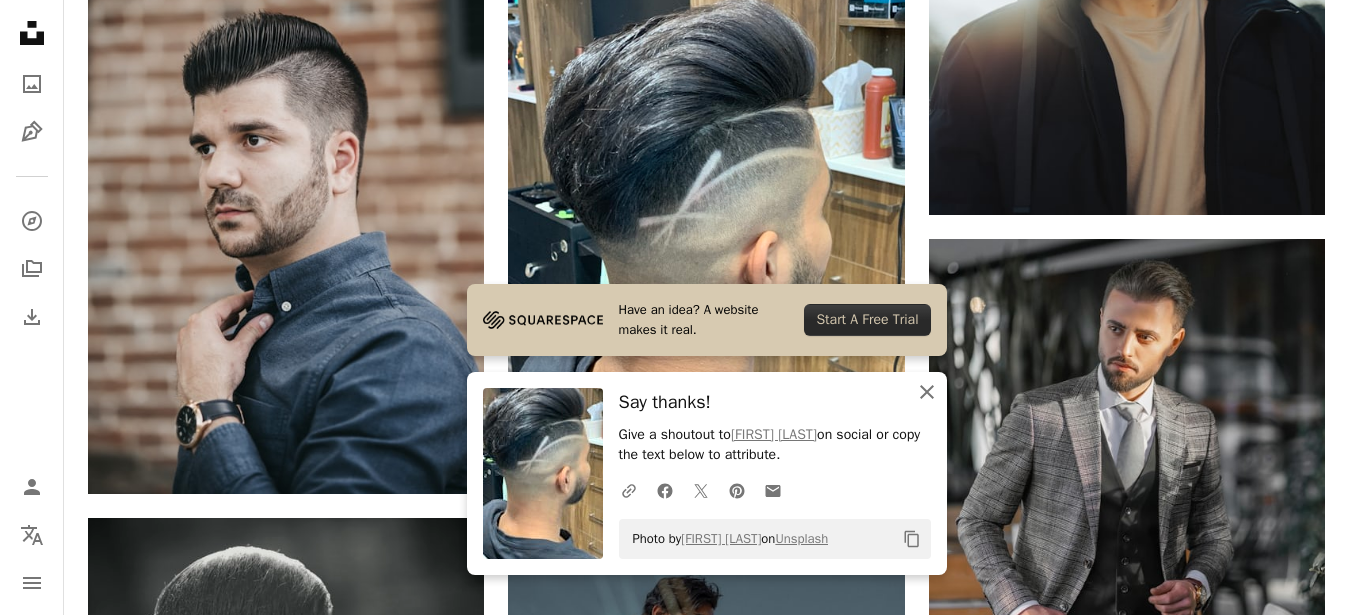 click on "An X shape" 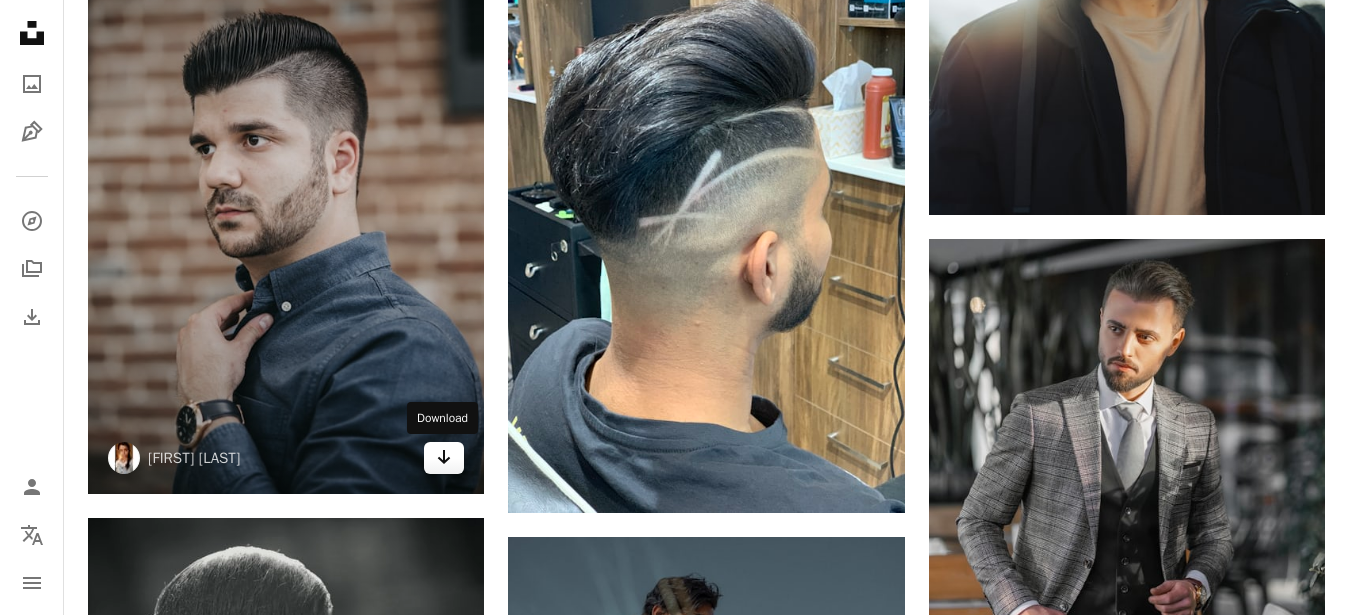 click on "Arrow pointing down" 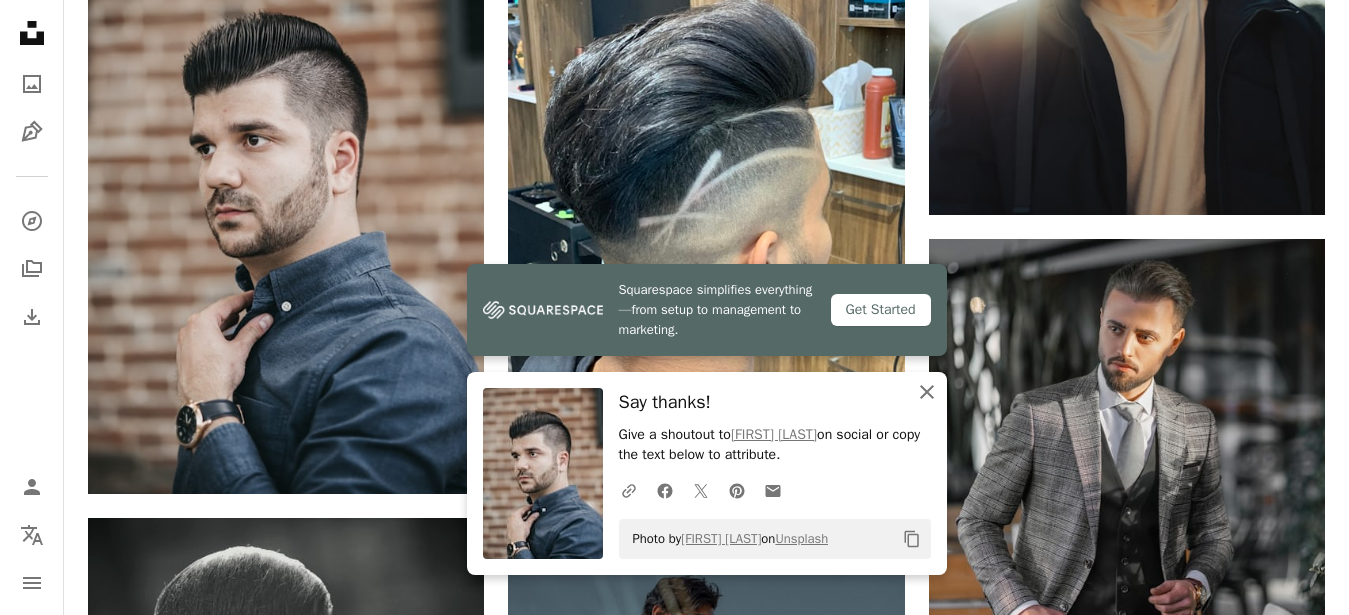 click on "An X shape" 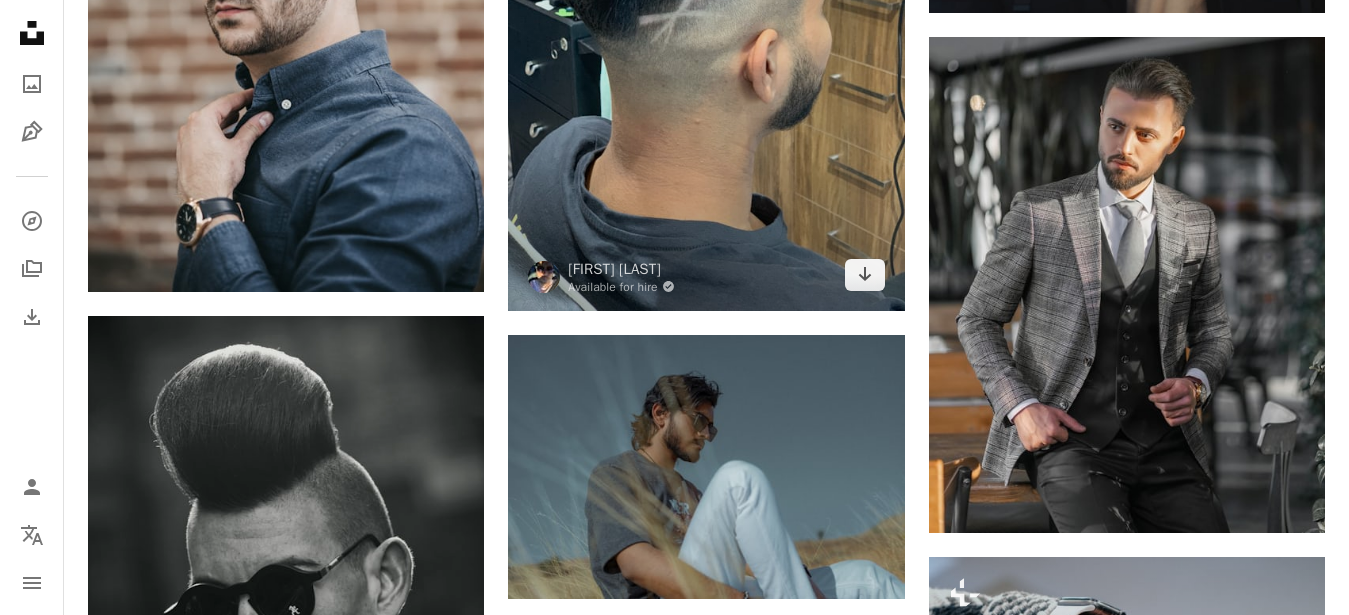 scroll, scrollTop: 2244, scrollLeft: 0, axis: vertical 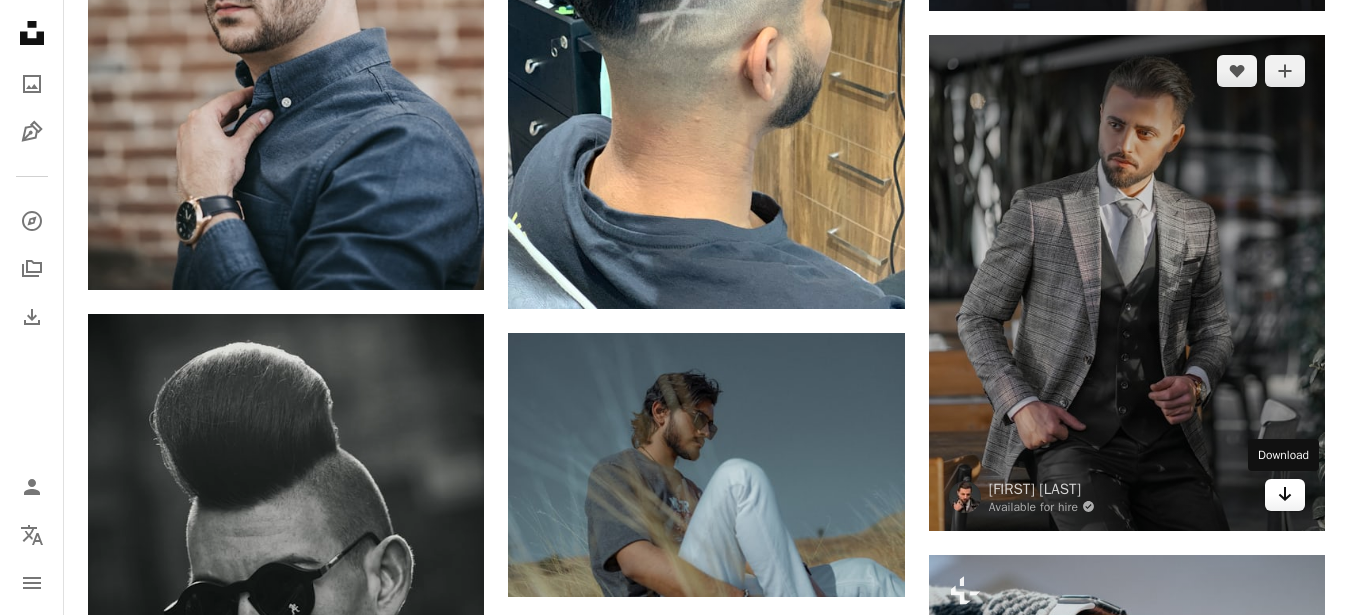 click 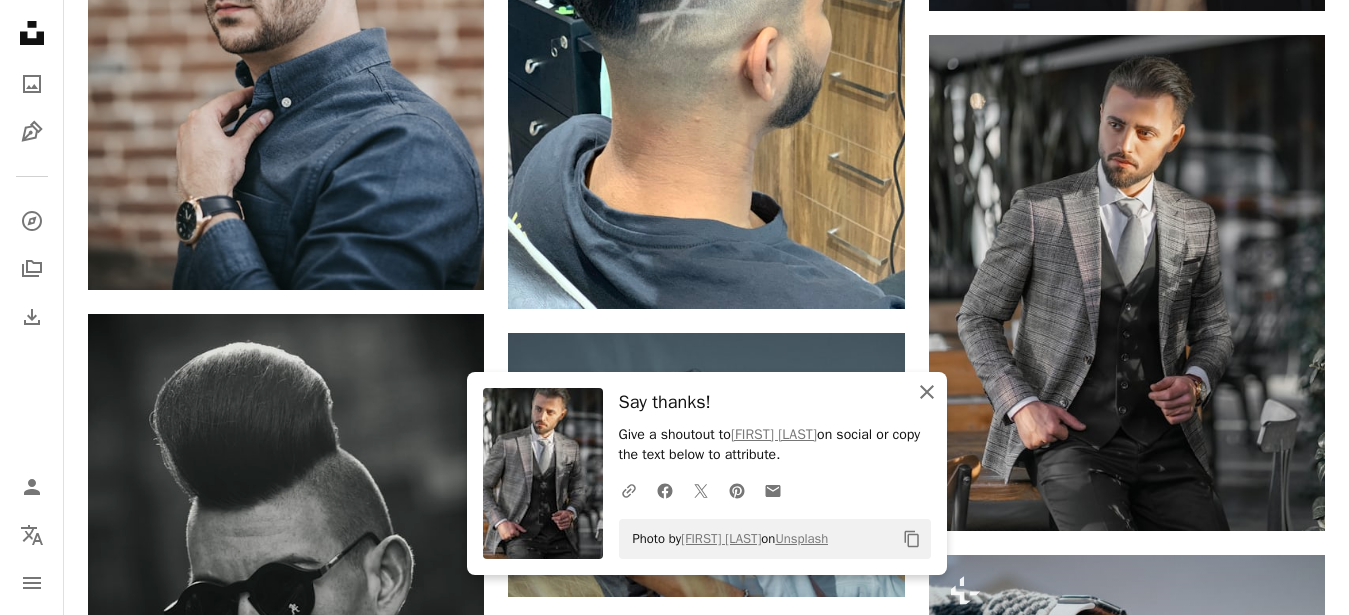 click on "An X shape" 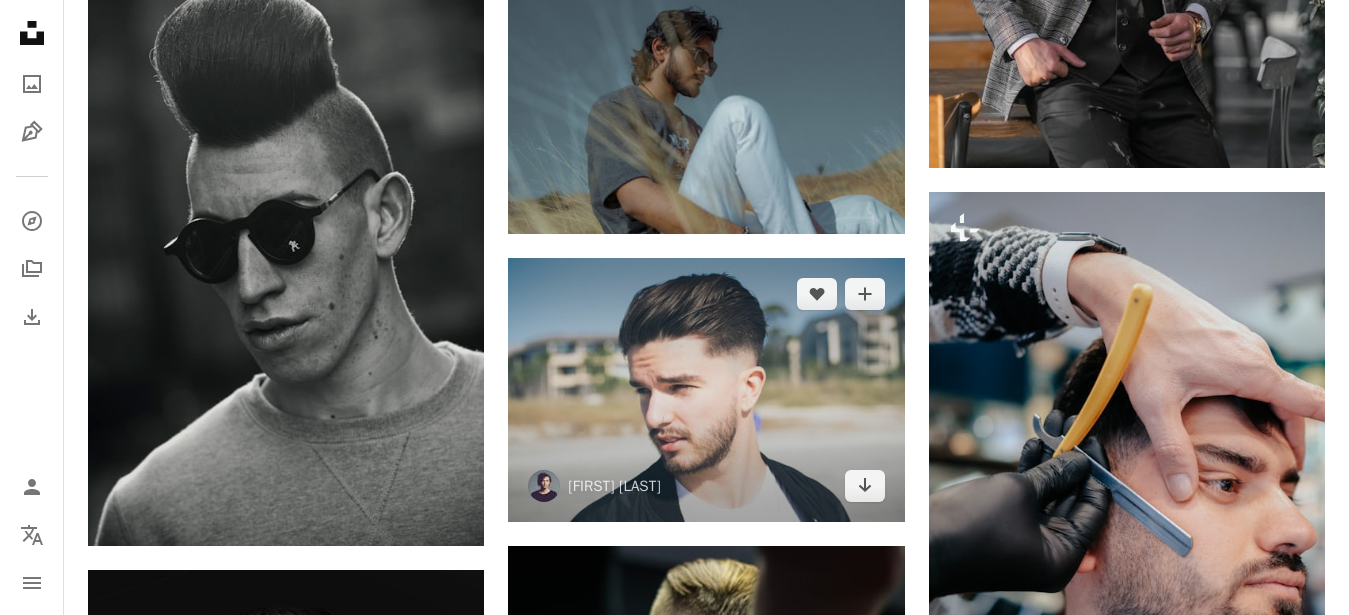 scroll, scrollTop: 2652, scrollLeft: 0, axis: vertical 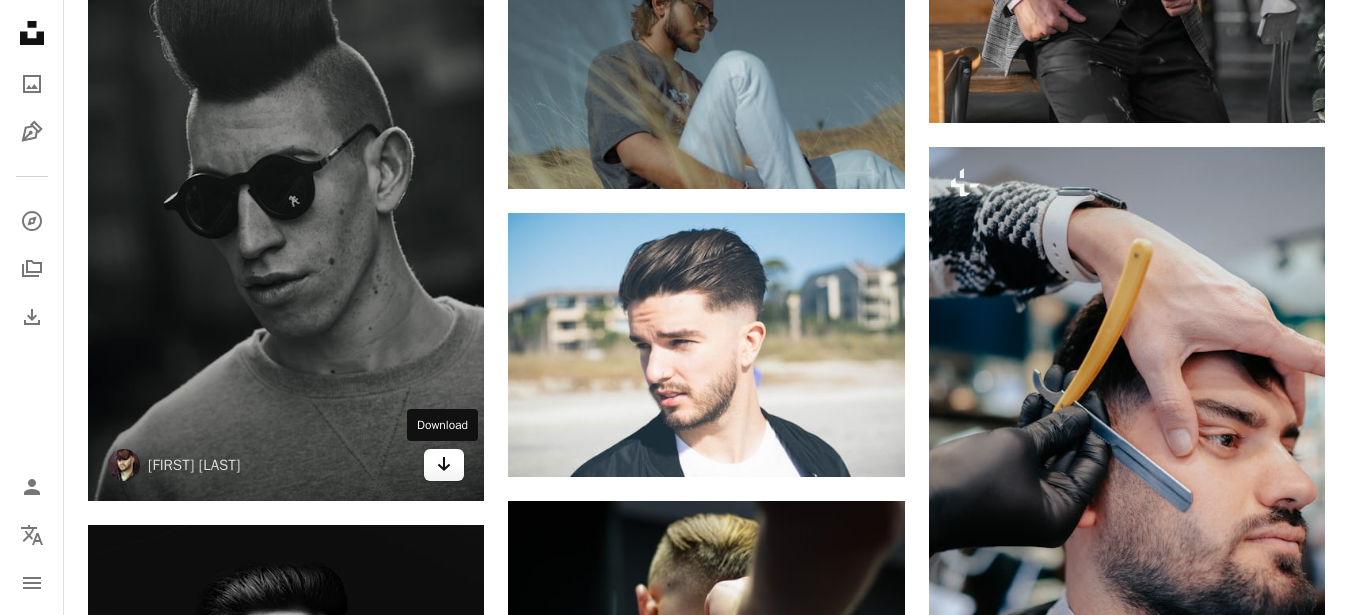 click on "Arrow pointing down" at bounding box center [444, 465] 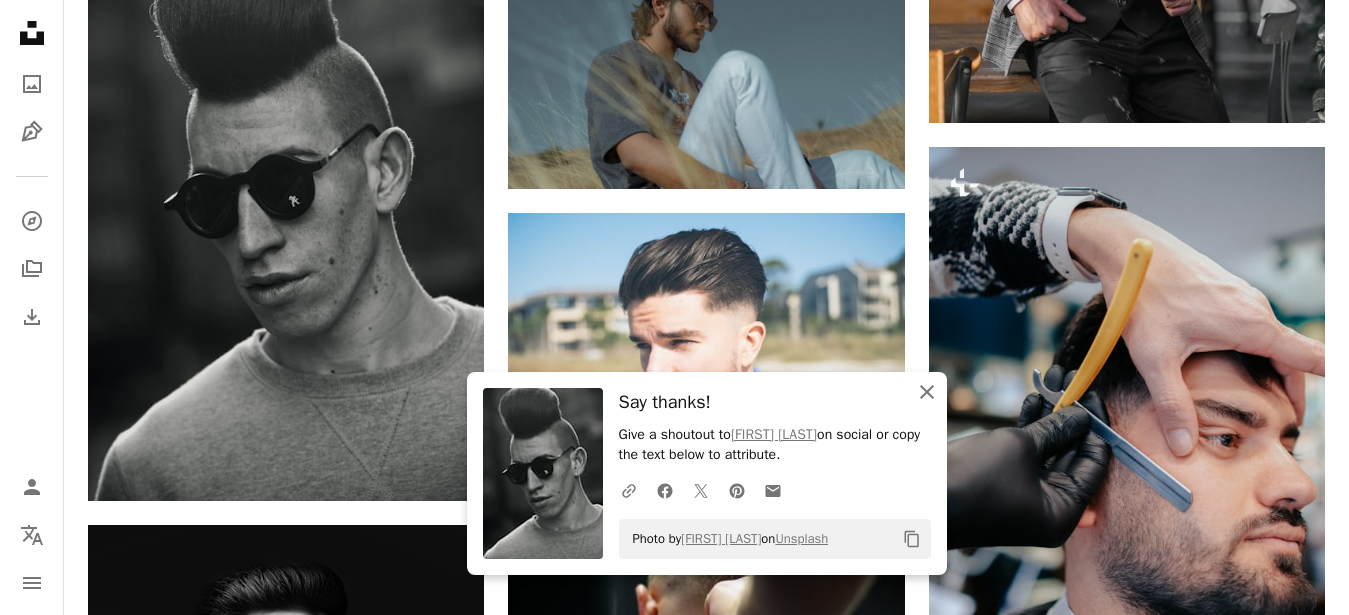 click 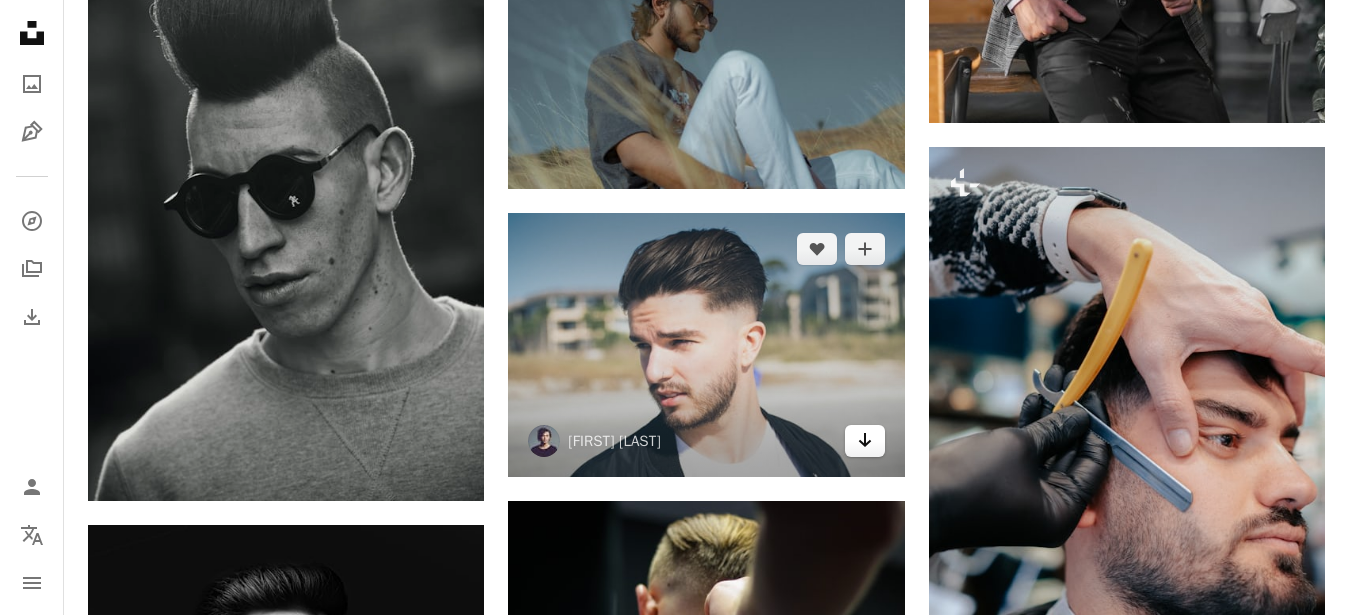 click on "Arrow pointing down" 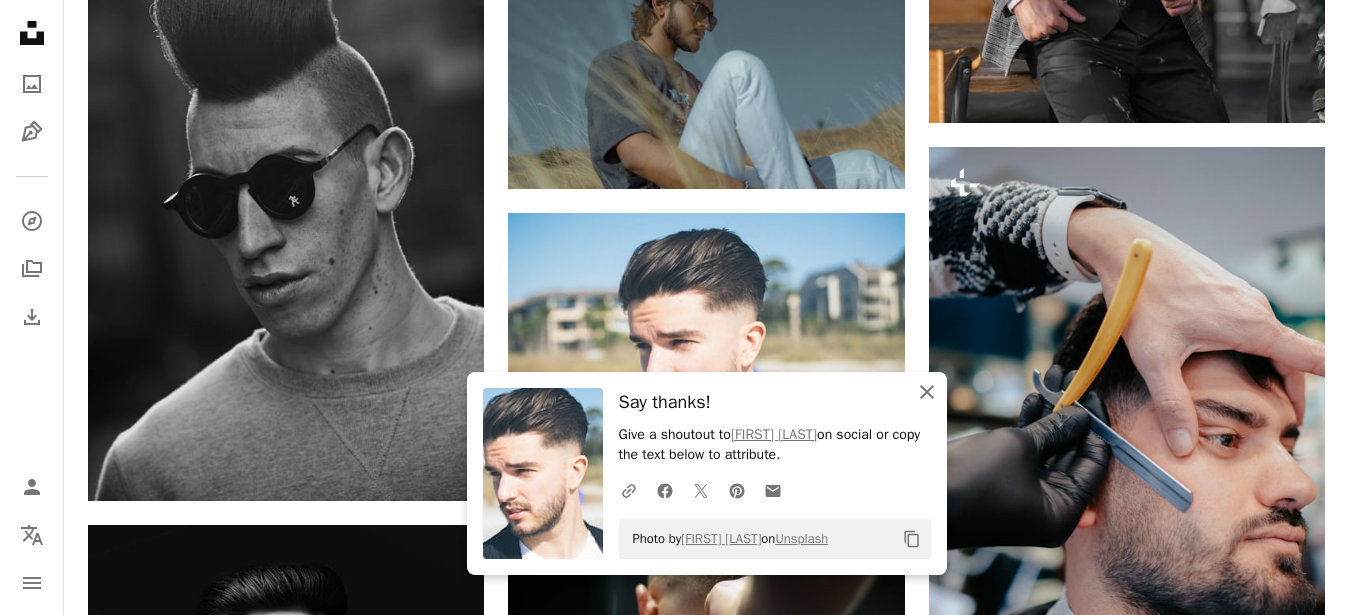 click 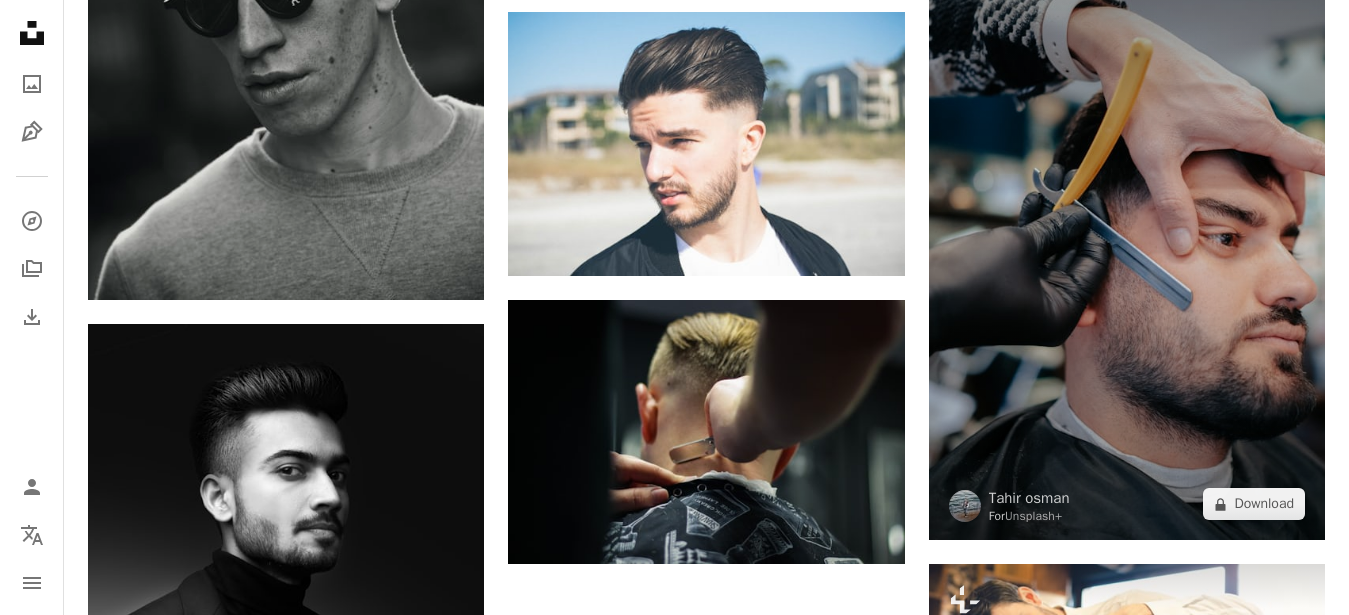 scroll, scrollTop: 2856, scrollLeft: 0, axis: vertical 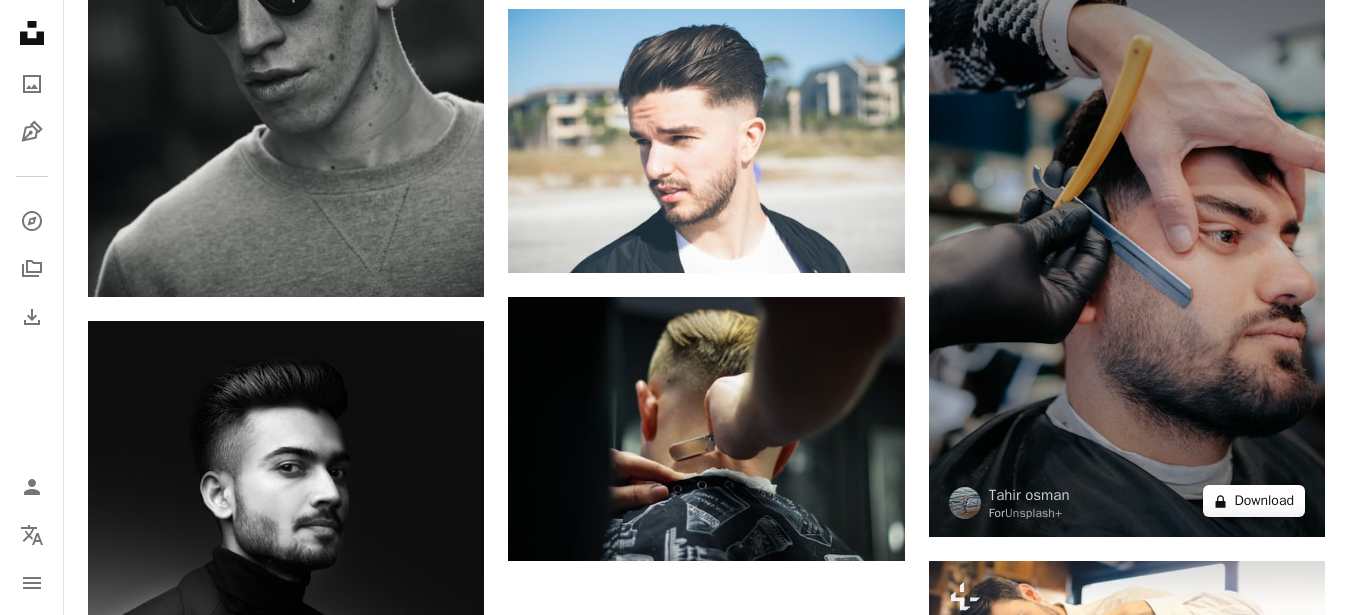 click on "A lock   Download" at bounding box center (1254, 501) 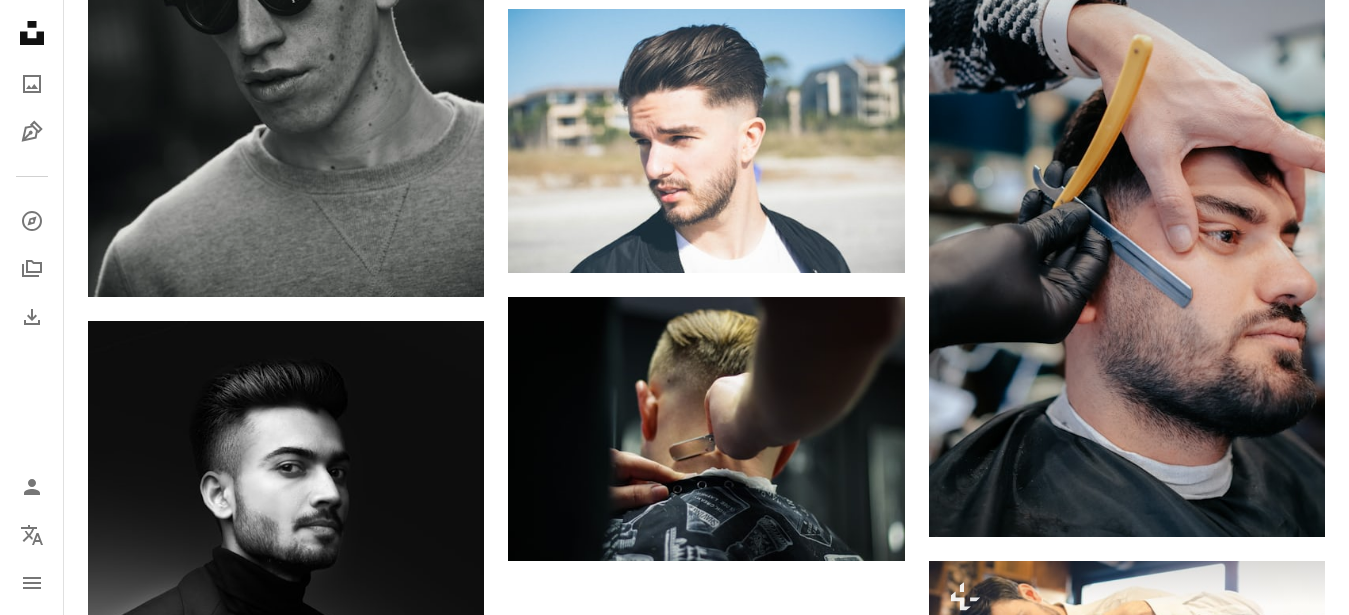 click on "An X shape Premium, ready to use images. Get unlimited access. A plus sign Members-only content added monthly A plus sign Unlimited royalty-free downloads A plus sign Illustrations  New A plus sign Enhanced legal protections yearly 66%  off monthly $12   $4 USD per month * Get  Unsplash+ * When paid annually, billed upfront  $48 Taxes where applicable. Renews automatically. Cancel anytime." at bounding box center (674, 2311) 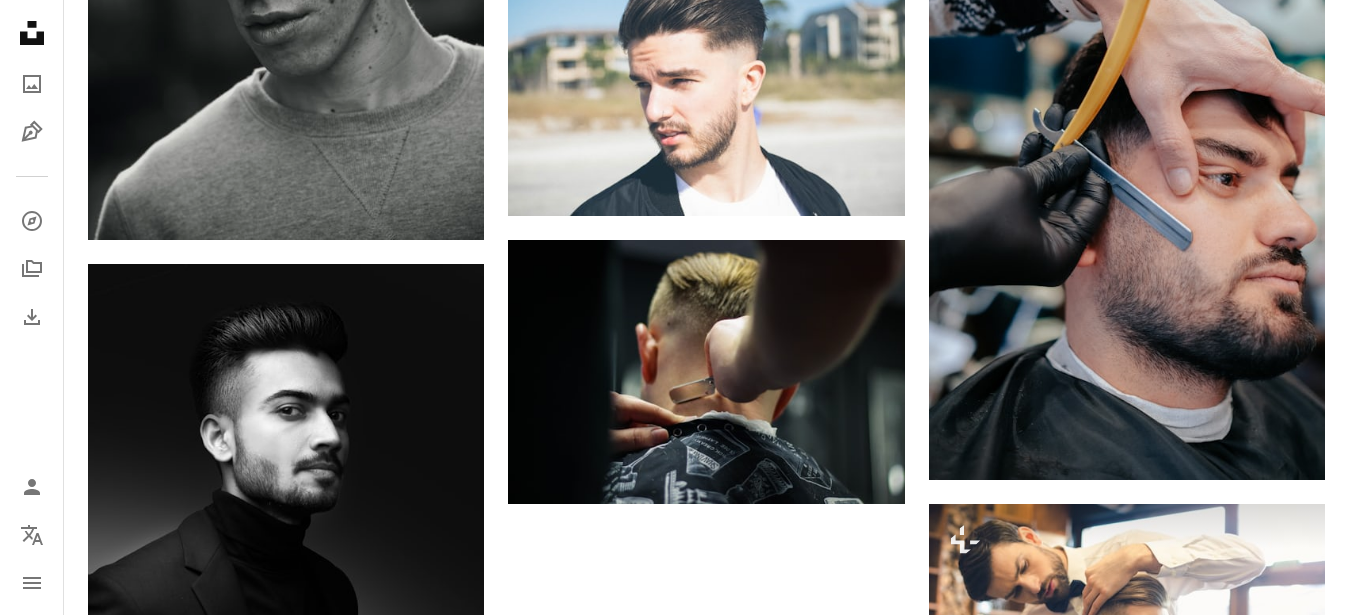 scroll, scrollTop: 2958, scrollLeft: 0, axis: vertical 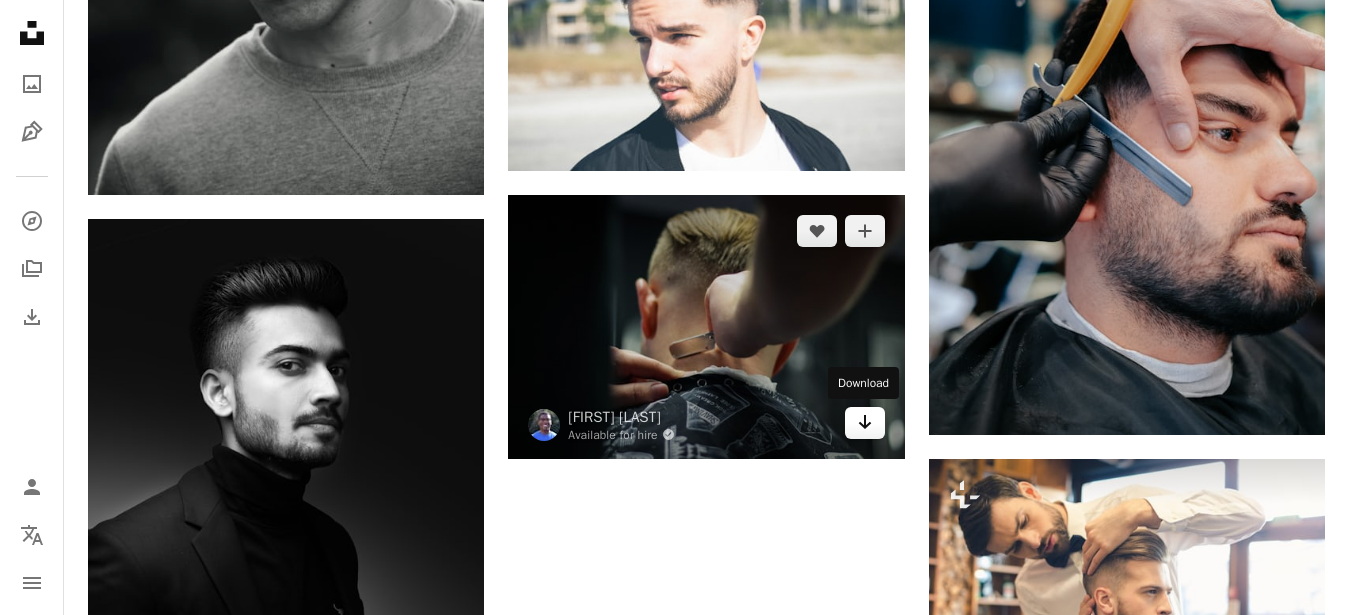 click on "Arrow pointing down" at bounding box center (865, 423) 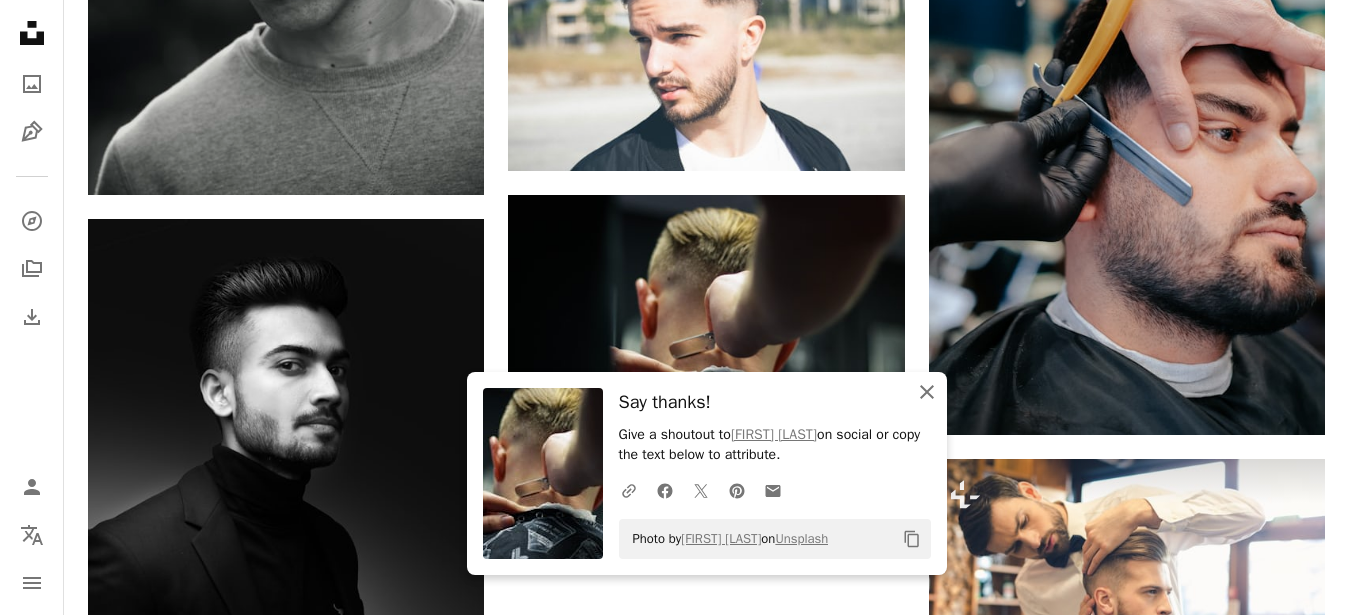 click on "An X shape" 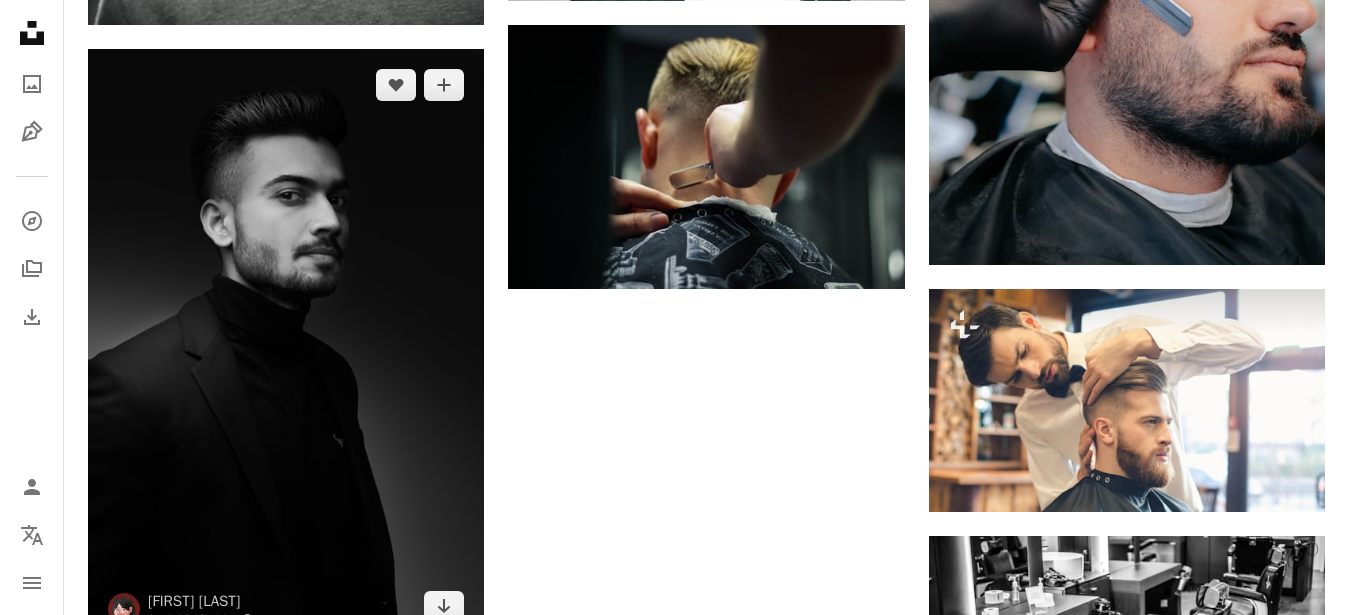 scroll, scrollTop: 3162, scrollLeft: 0, axis: vertical 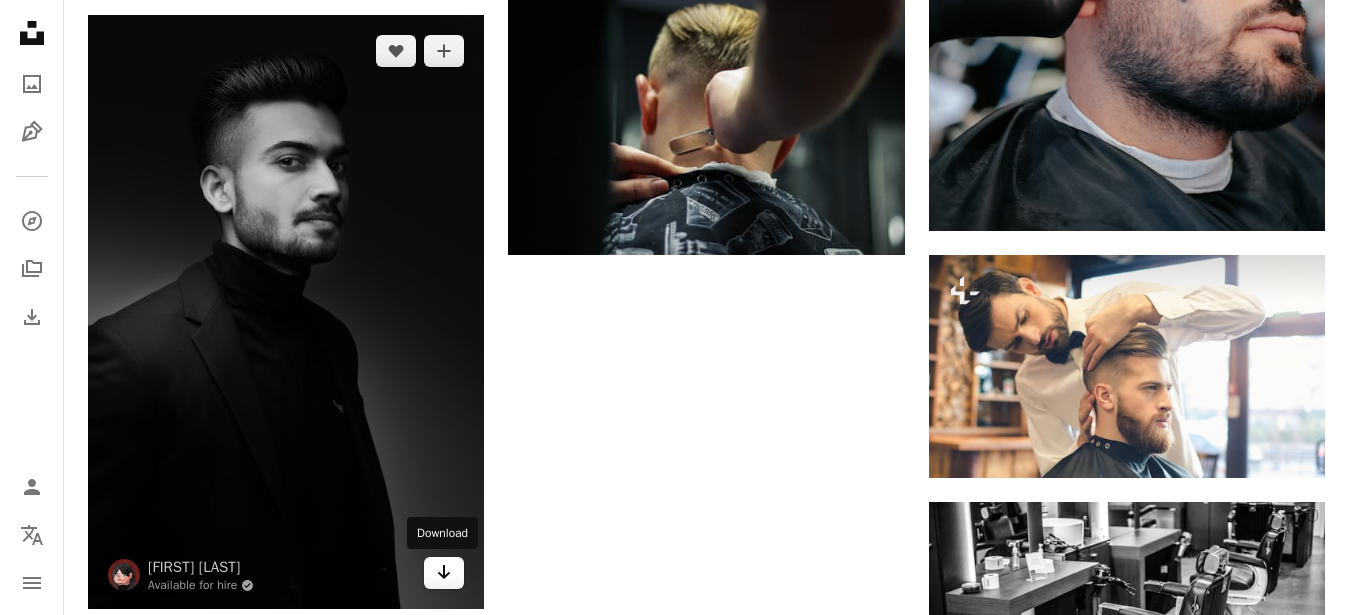 click 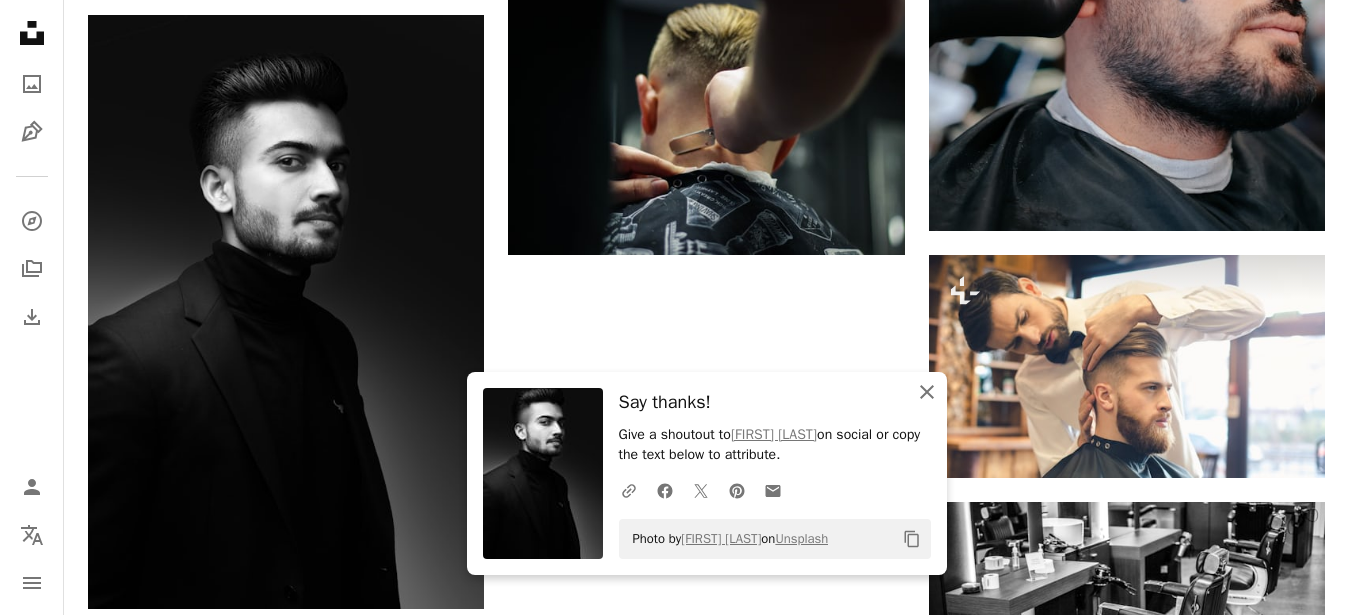 click on "An X shape" 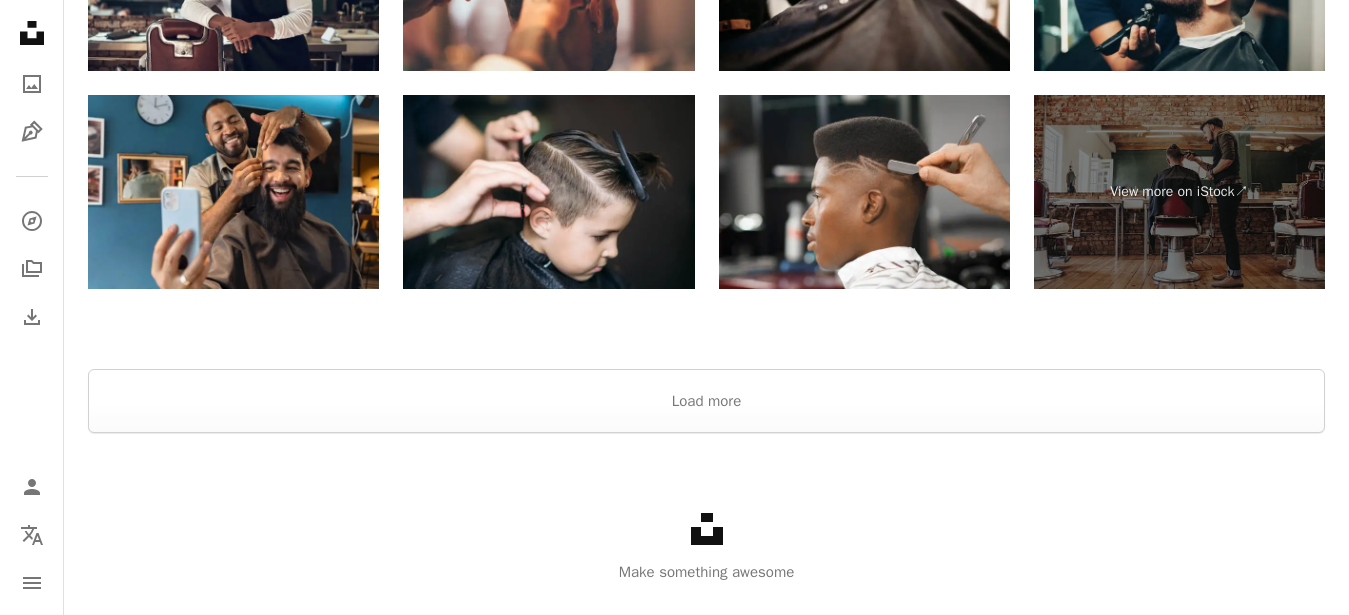 scroll, scrollTop: 4244, scrollLeft: 0, axis: vertical 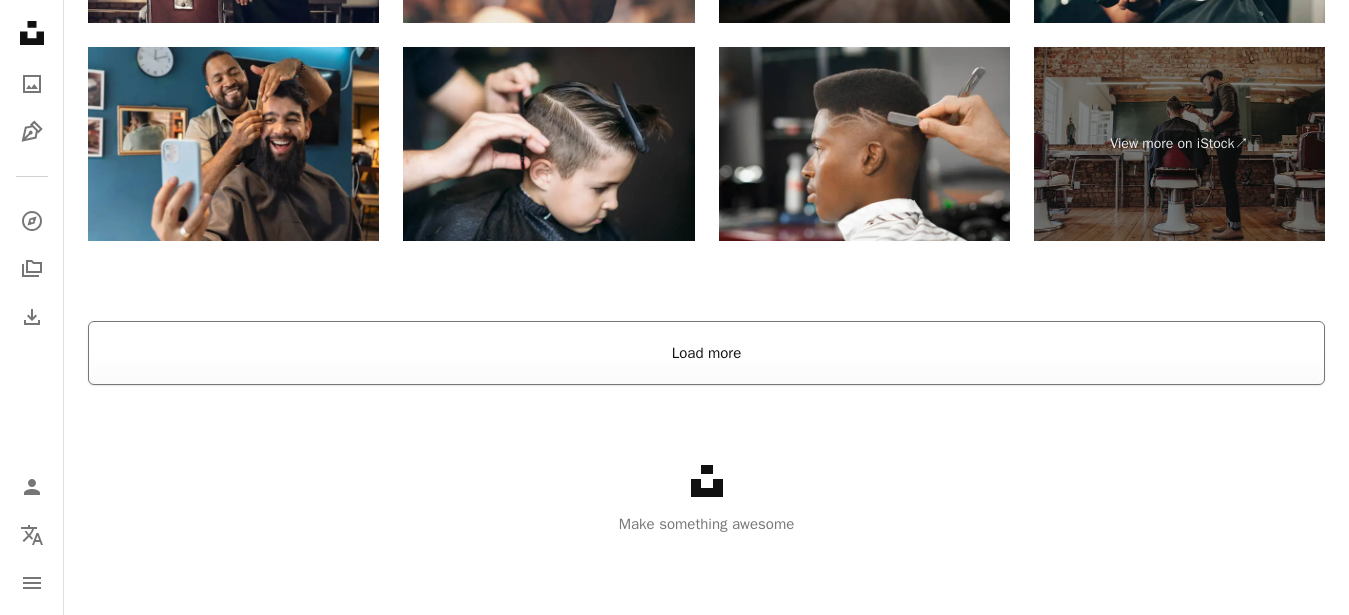 click on "Load more" at bounding box center (706, 353) 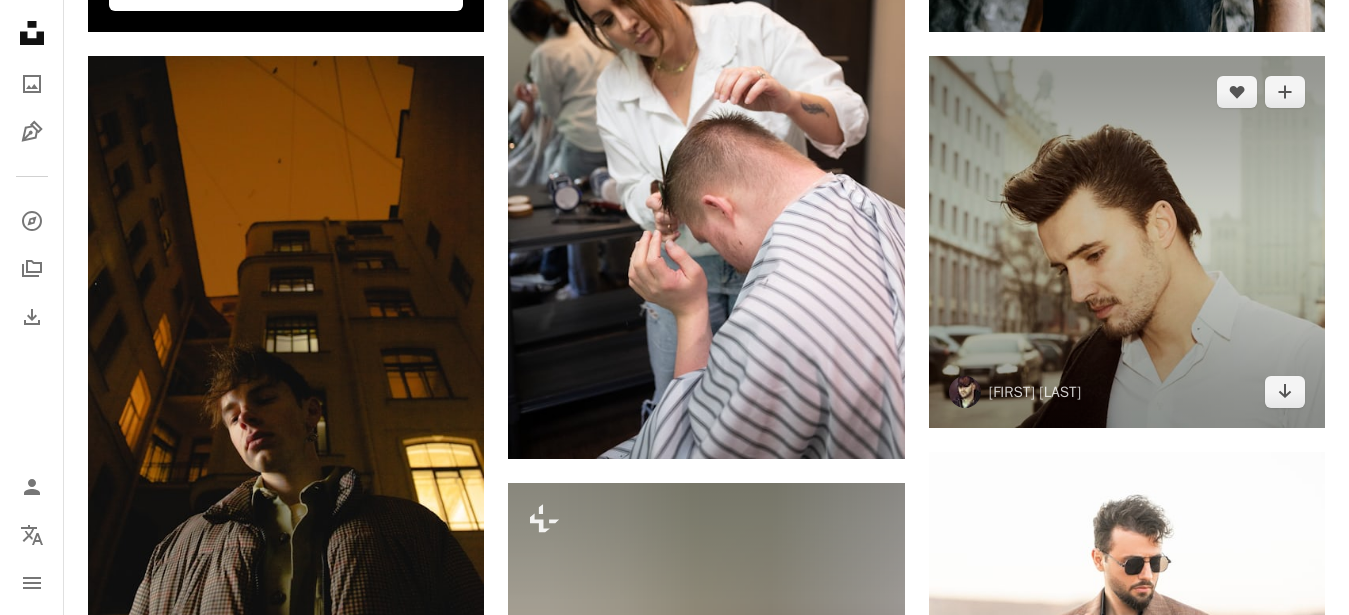 scroll, scrollTop: 5409, scrollLeft: 0, axis: vertical 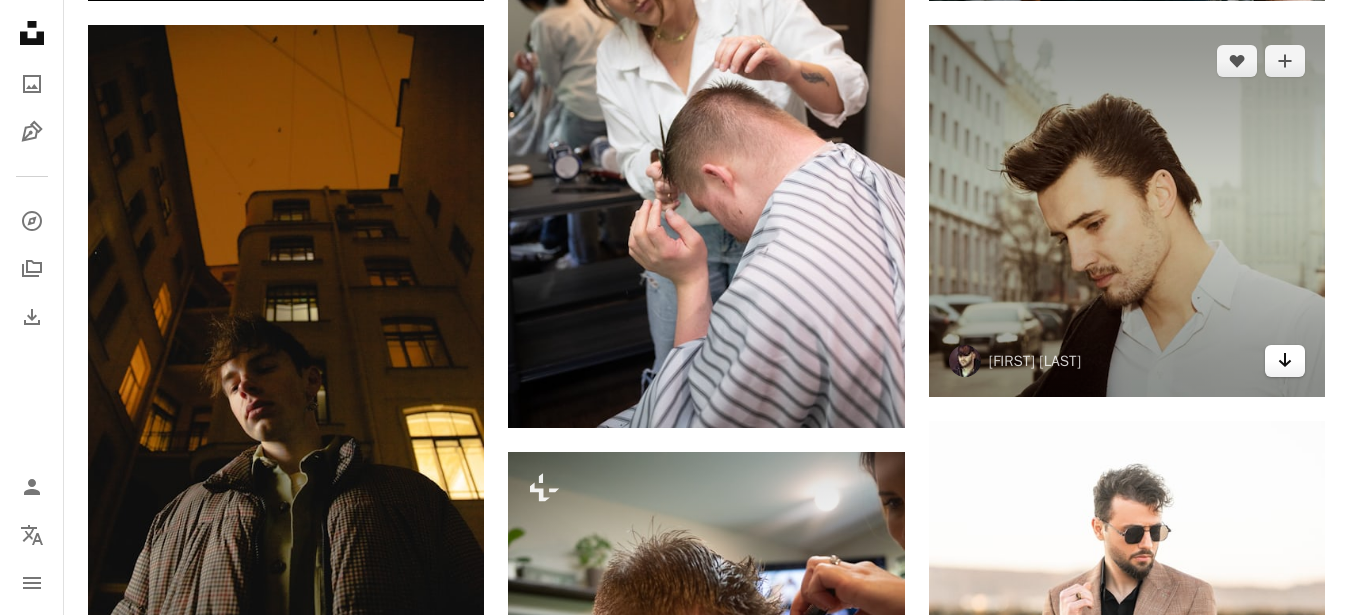 click on "Arrow pointing down" at bounding box center (1285, 361) 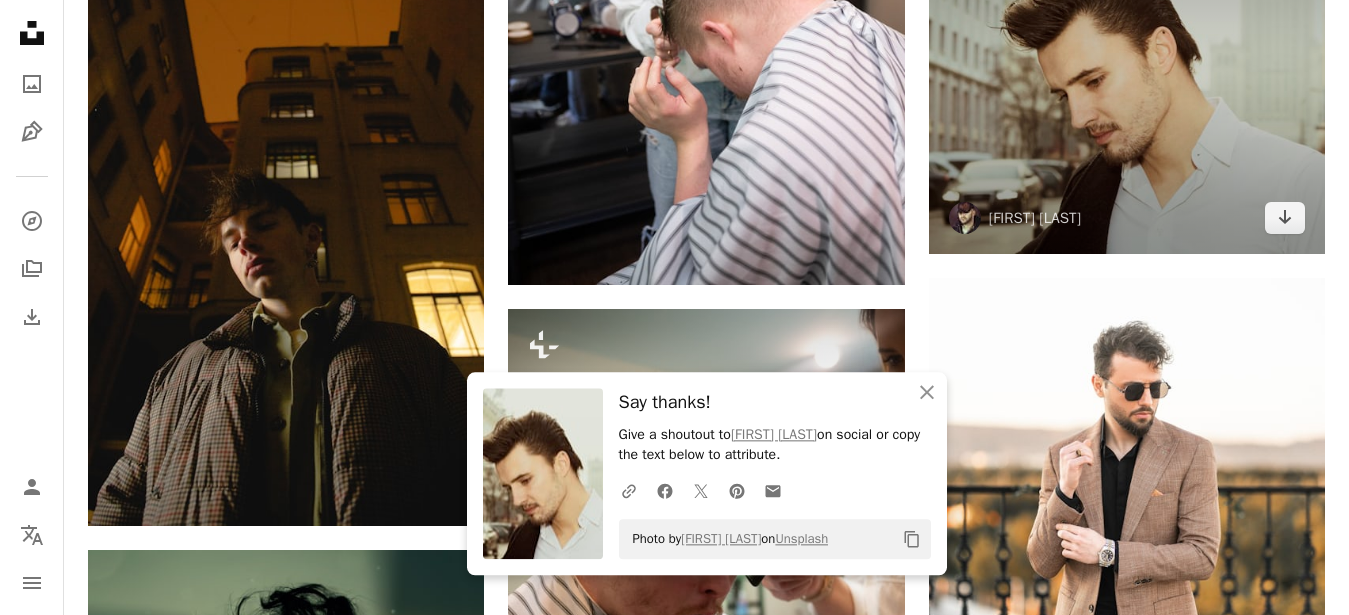 scroll, scrollTop: 5715, scrollLeft: 0, axis: vertical 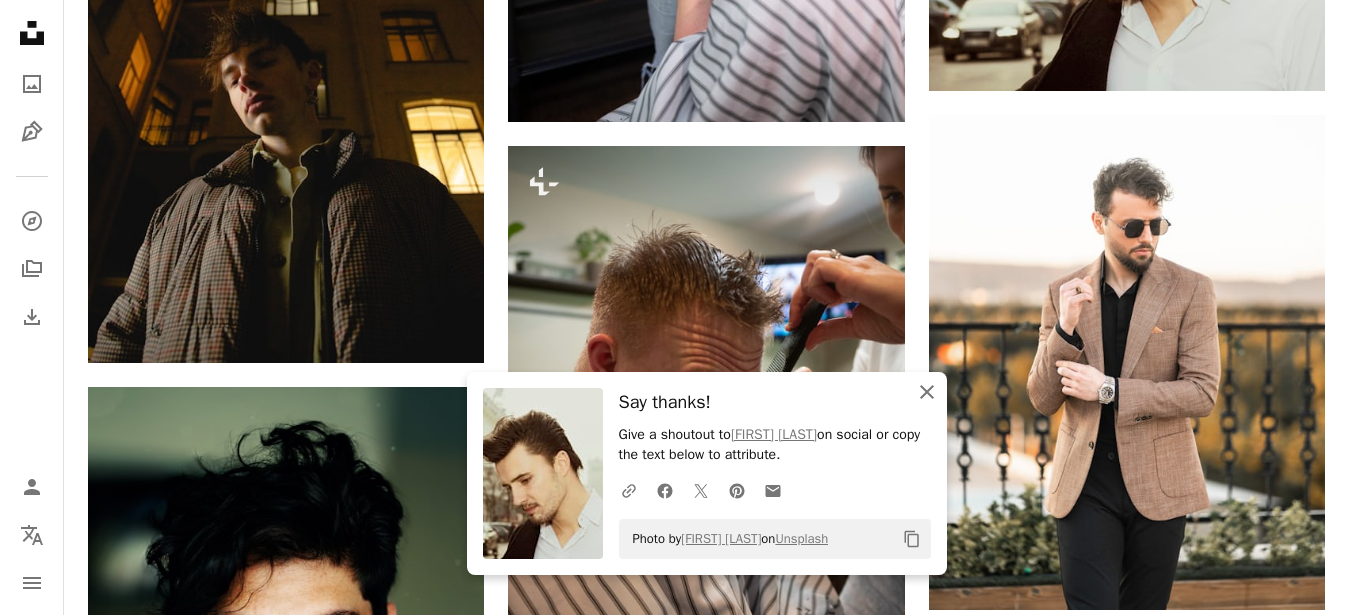click on "An X shape" 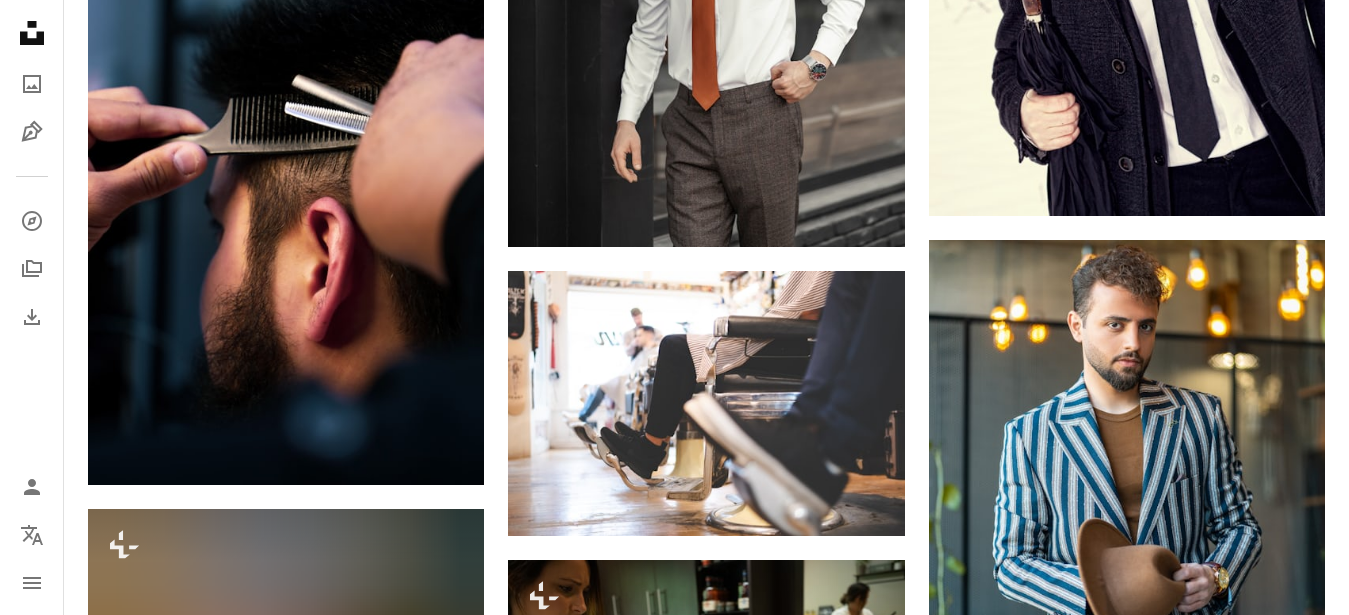 scroll, scrollTop: 6735, scrollLeft: 0, axis: vertical 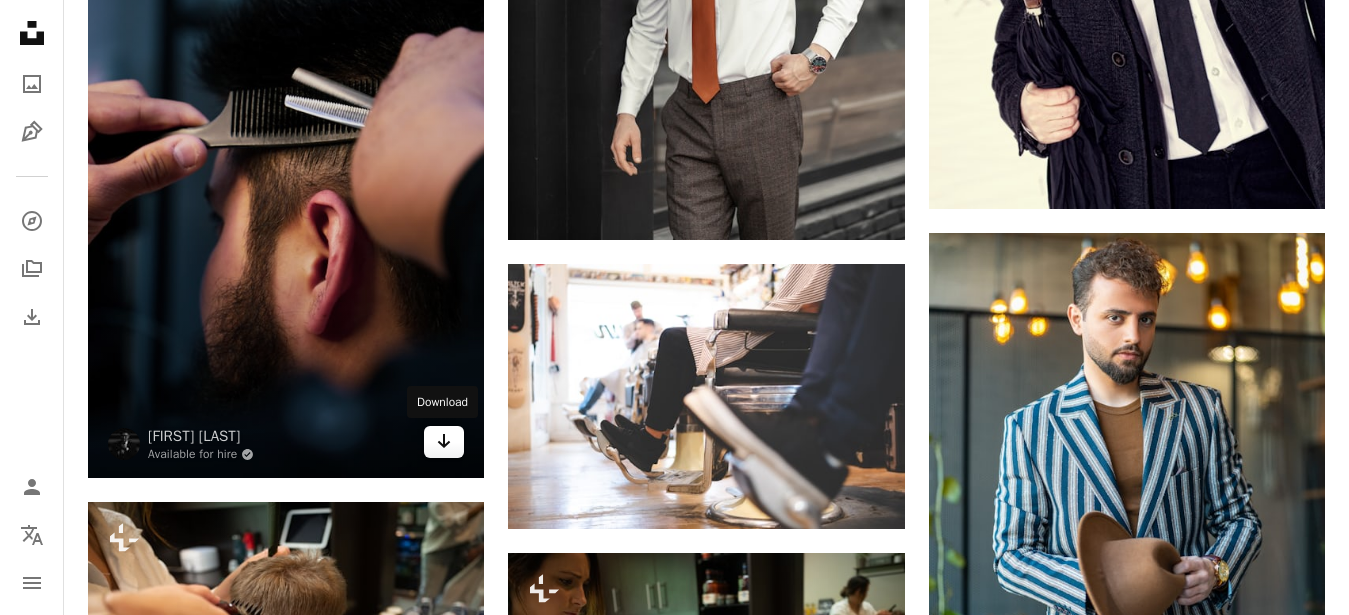 click on "Arrow pointing down" at bounding box center [444, 442] 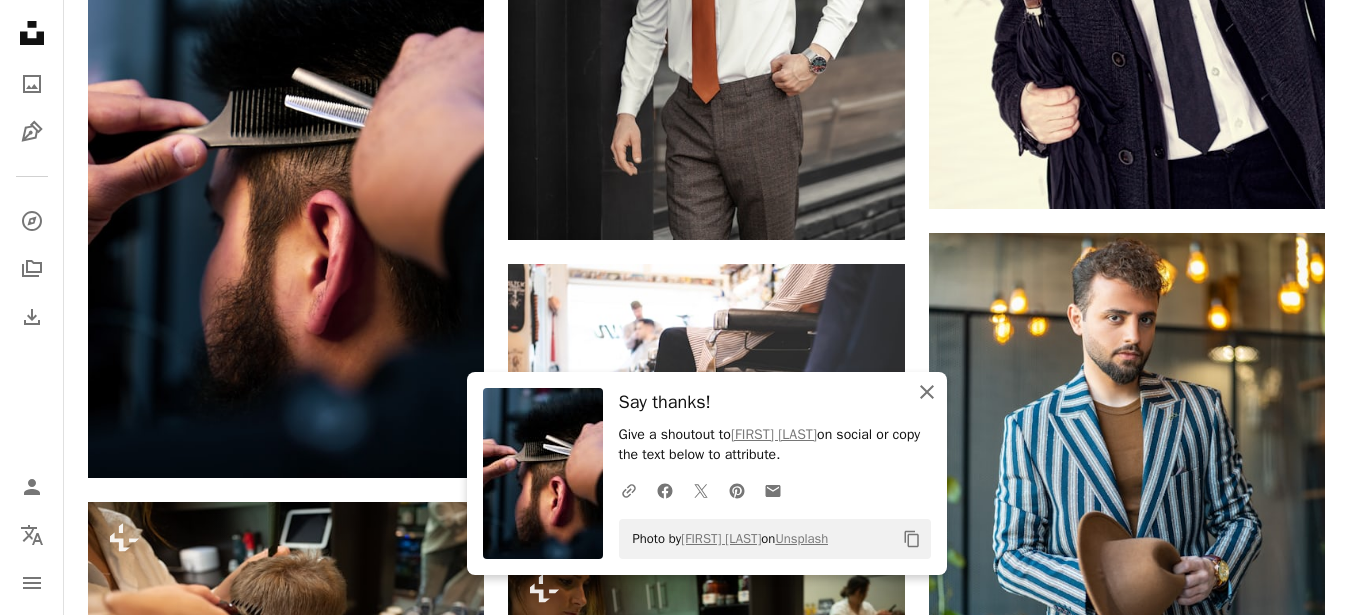 click on "An X shape" 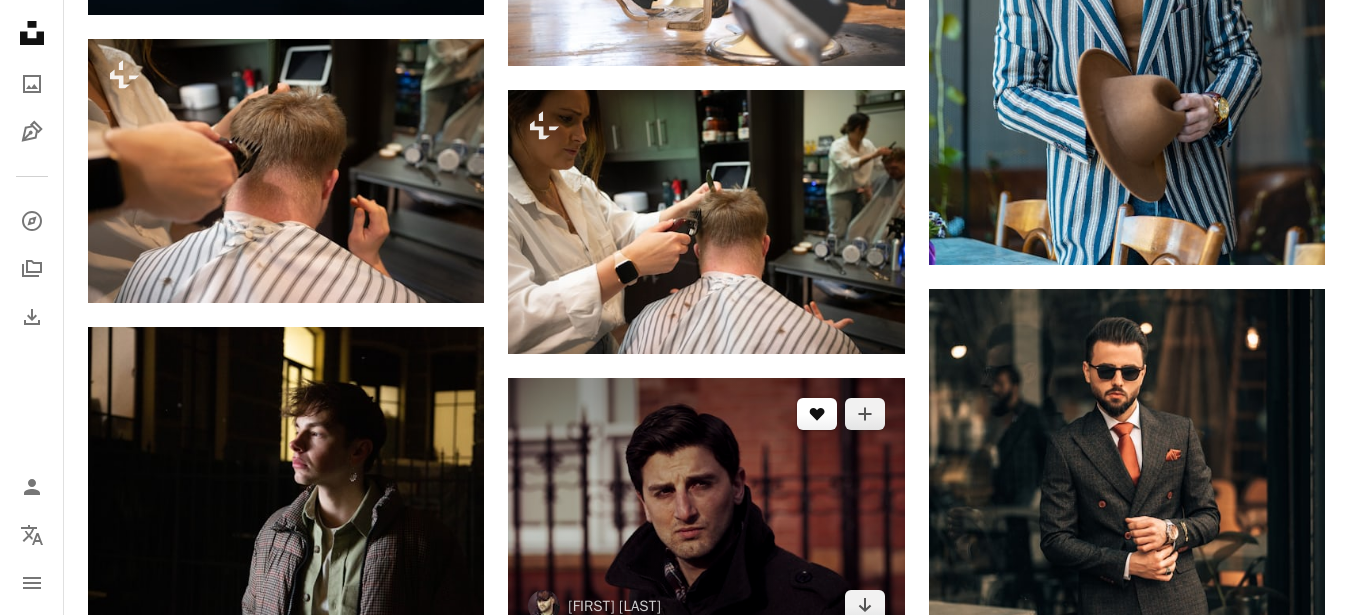 scroll, scrollTop: 7245, scrollLeft: 0, axis: vertical 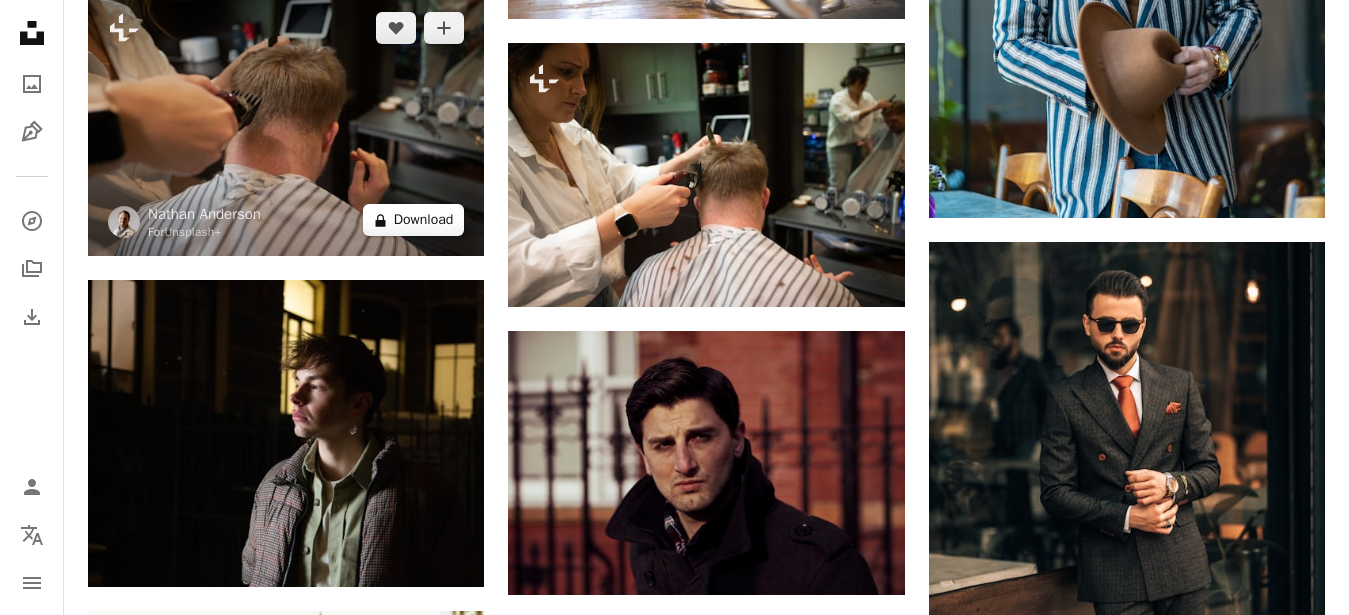 click on "A lock   Download" at bounding box center [414, 220] 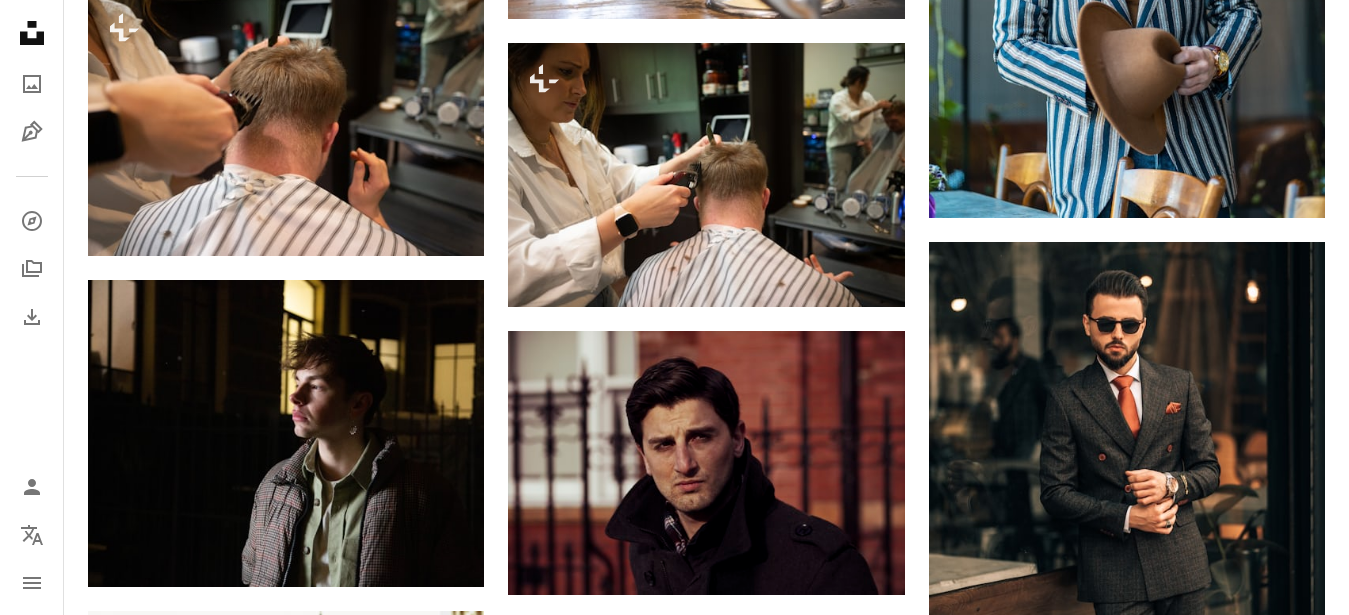 click on "An X shape Premium, ready to use images. Get unlimited access. A plus sign Members-only content added monthly A plus sign Unlimited royalty-free downloads A plus sign Illustrations  New A plus sign Enhanced legal protections yearly 66%  off monthly $12   $4 USD per month * Get  Unsplash+ * When paid annually, billed upfront  $48 Taxes where applicable. Renews automatically. Cancel anytime." at bounding box center [674, 3996] 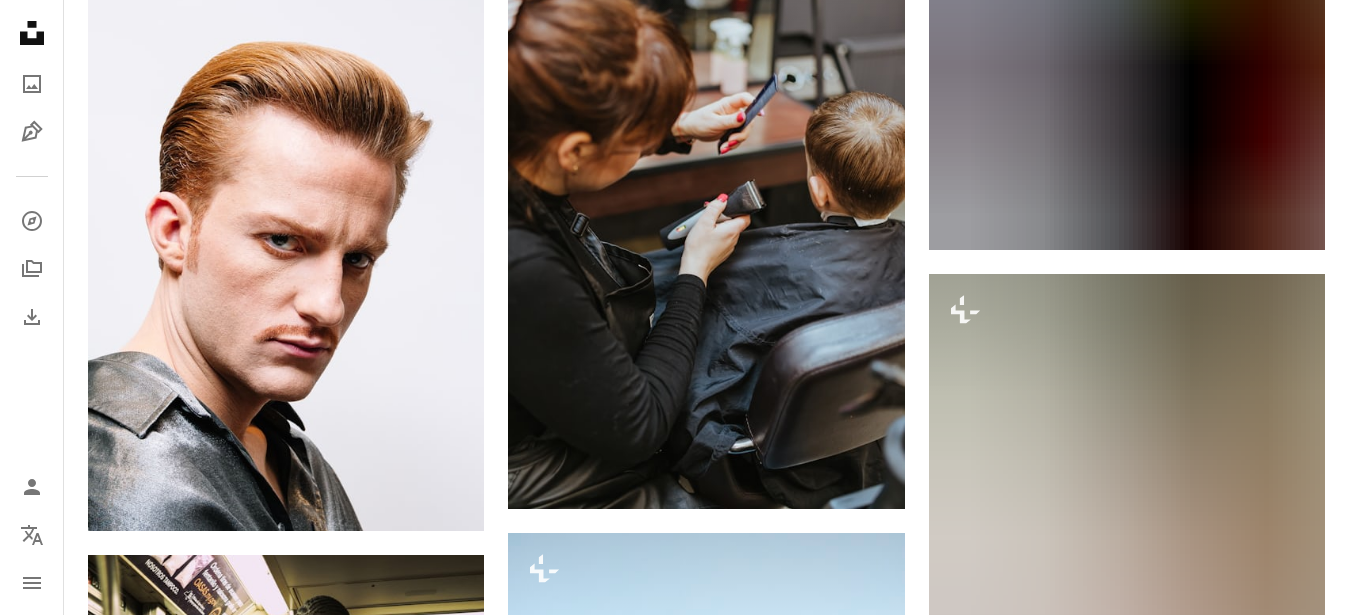 scroll, scrollTop: 11325, scrollLeft: 0, axis: vertical 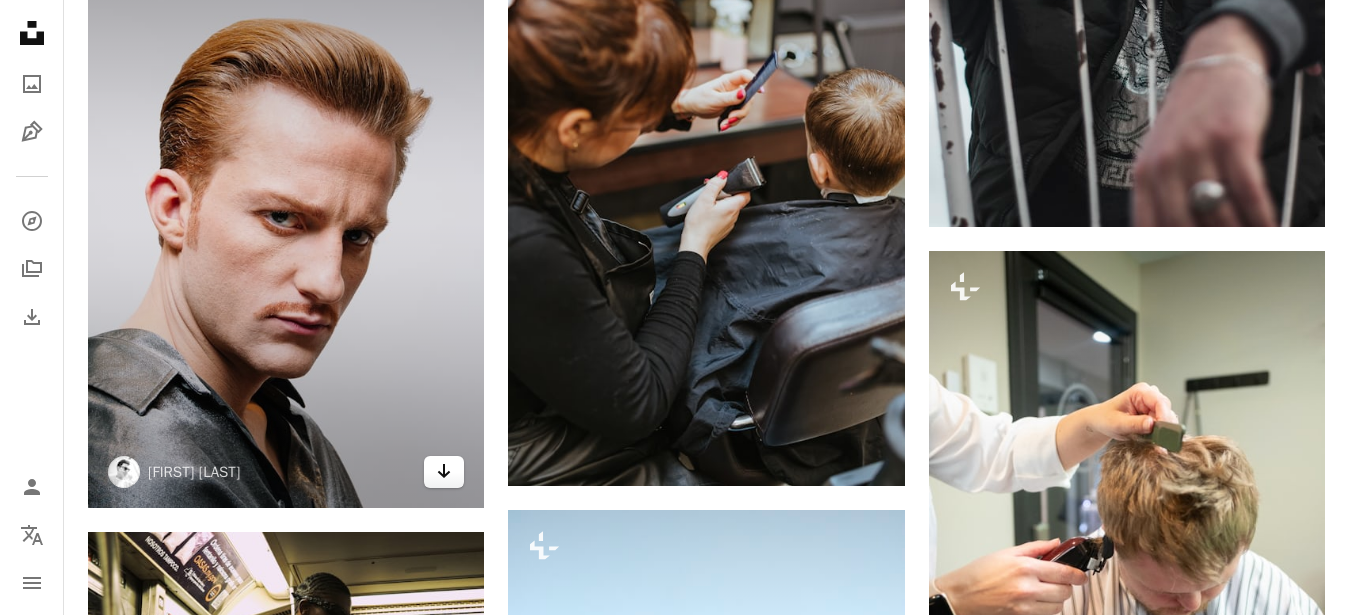 click on "Arrow pointing down" 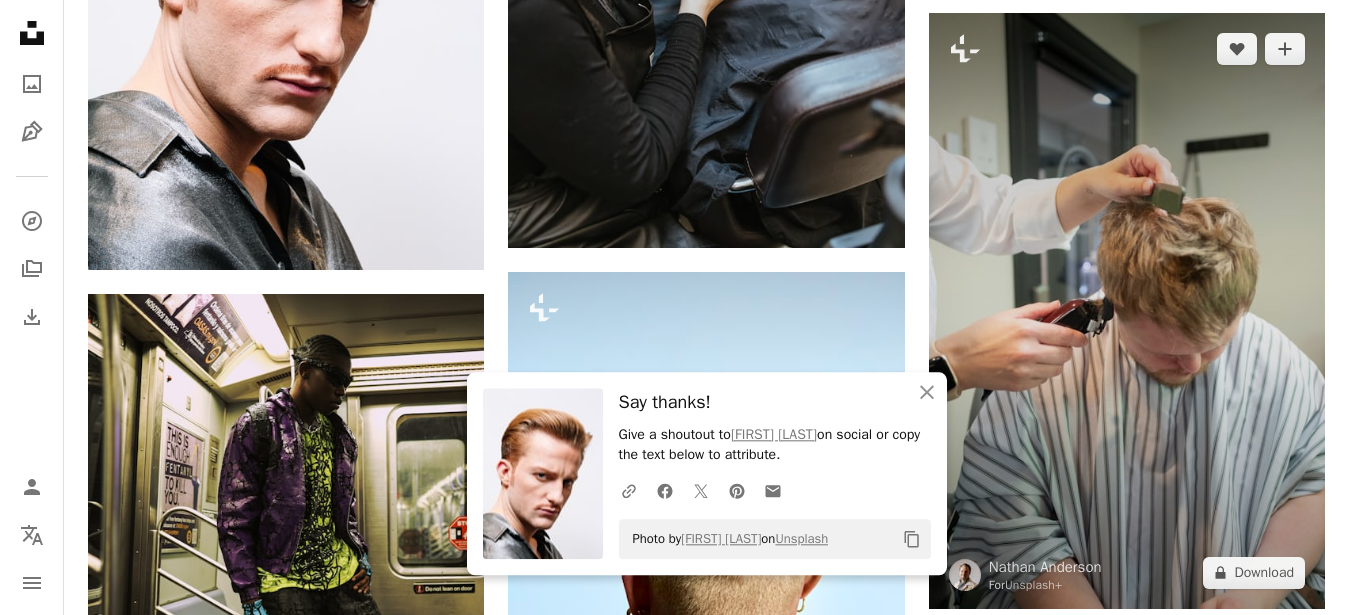 scroll, scrollTop: 11631, scrollLeft: 0, axis: vertical 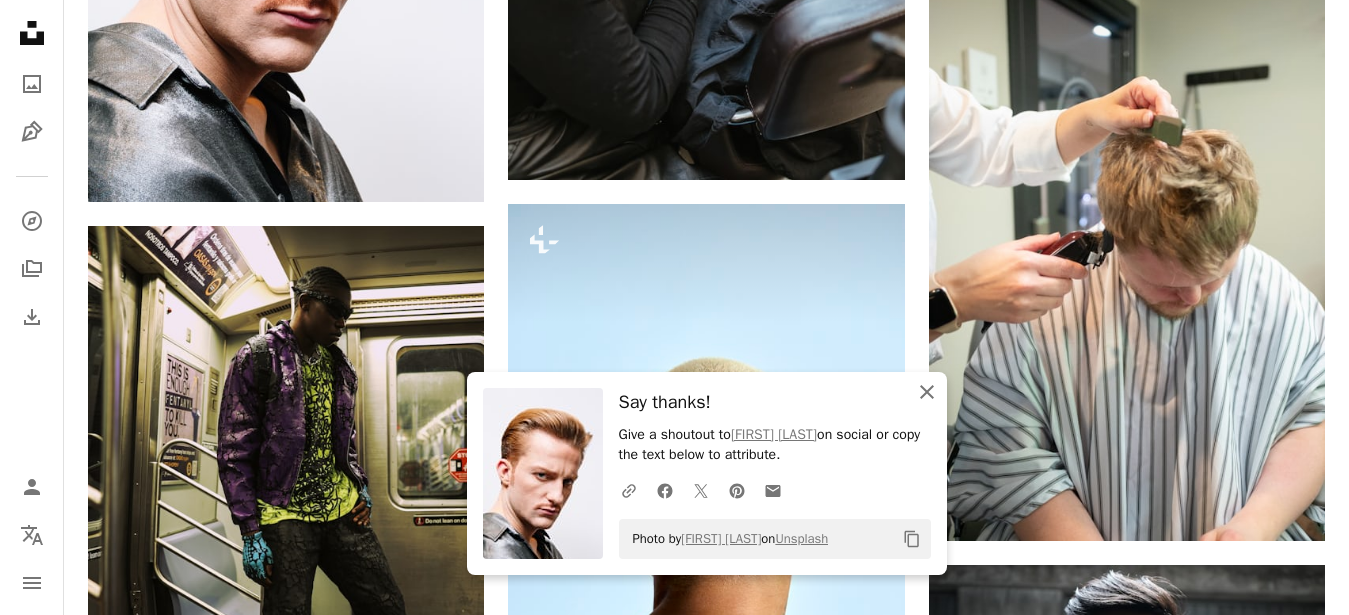 click 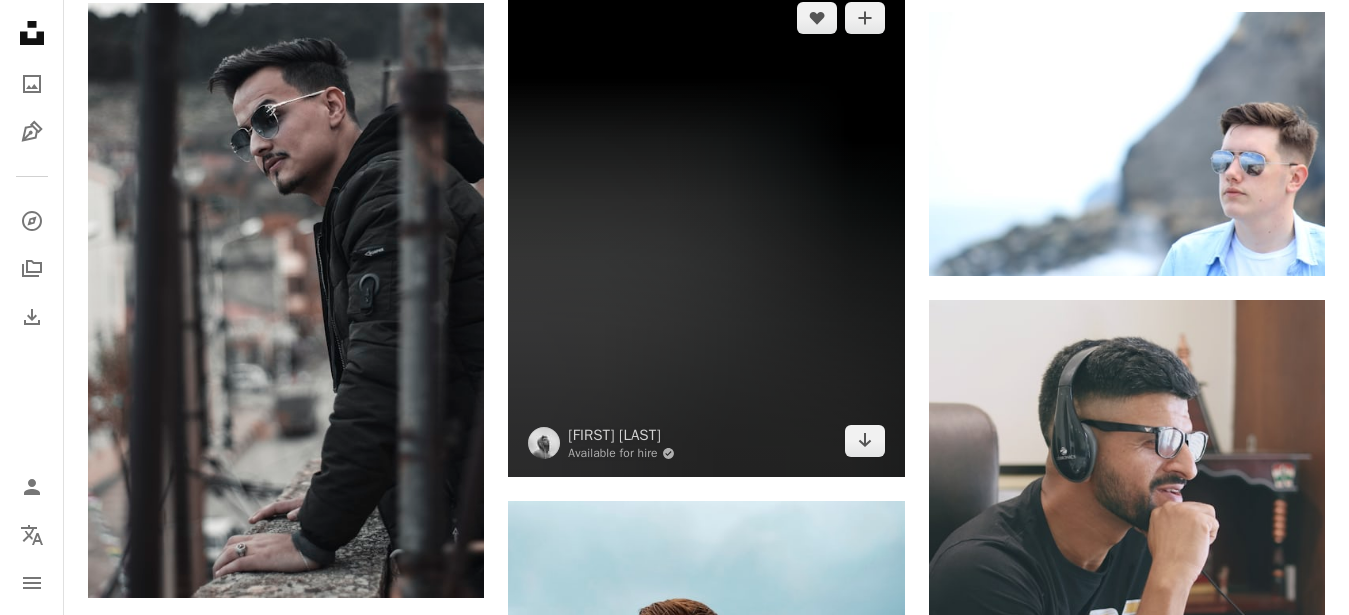 scroll, scrollTop: 12447, scrollLeft: 0, axis: vertical 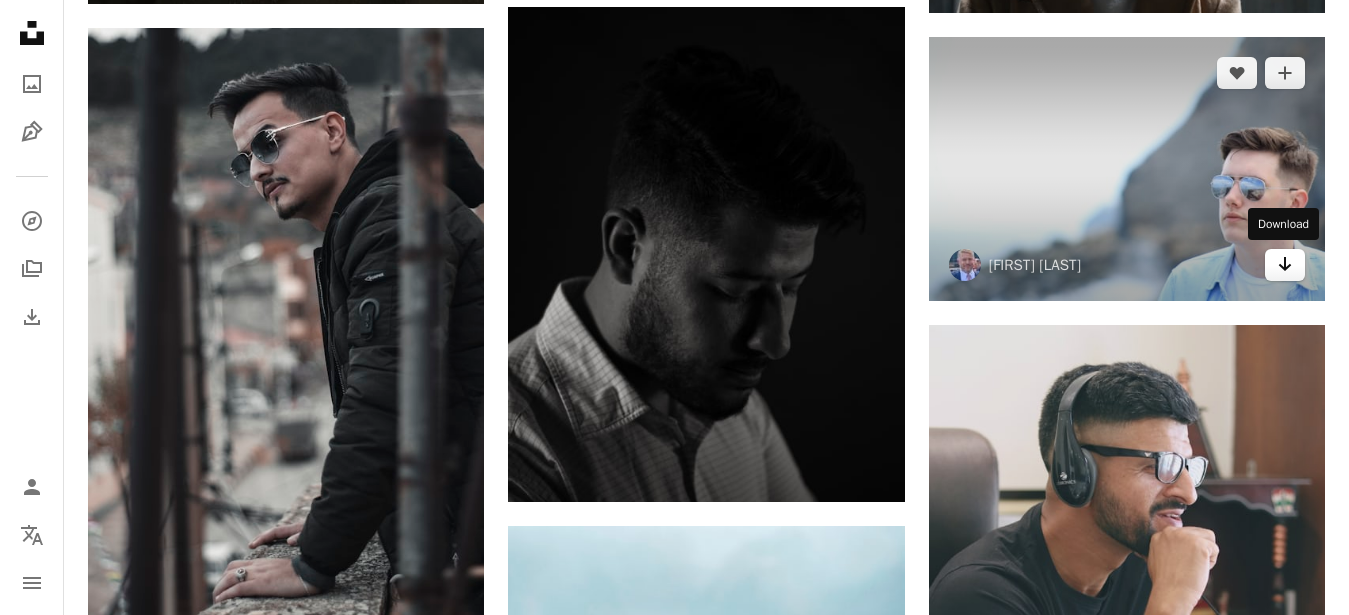 click 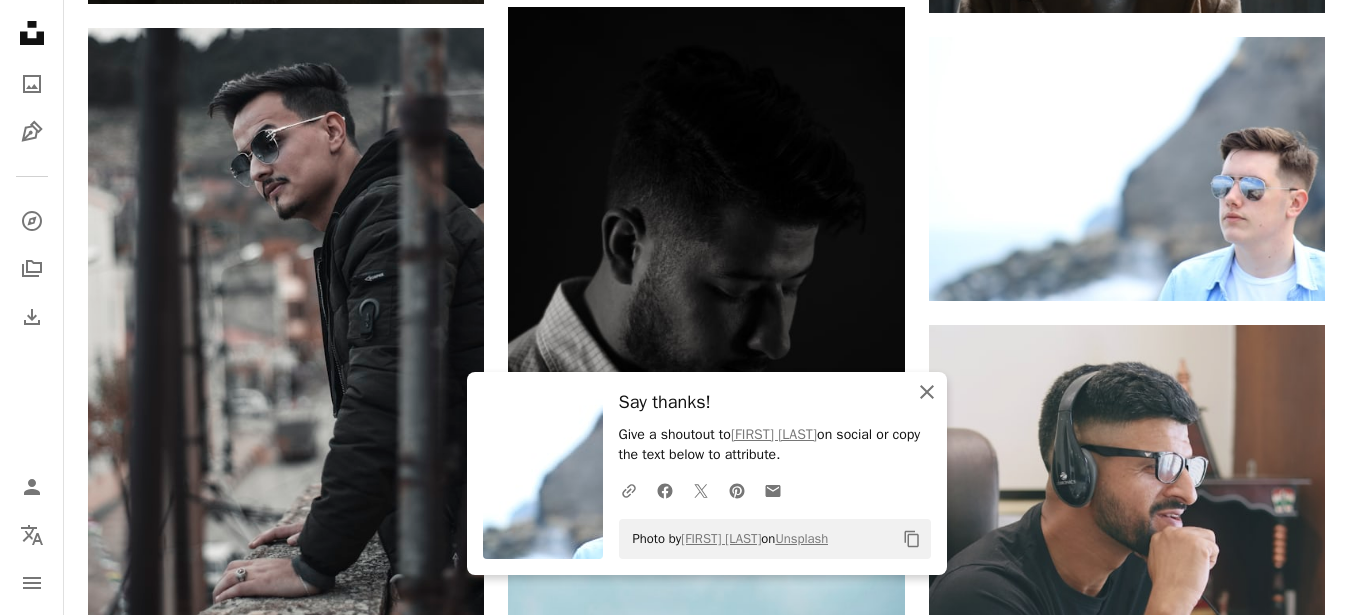 click on "An X shape" 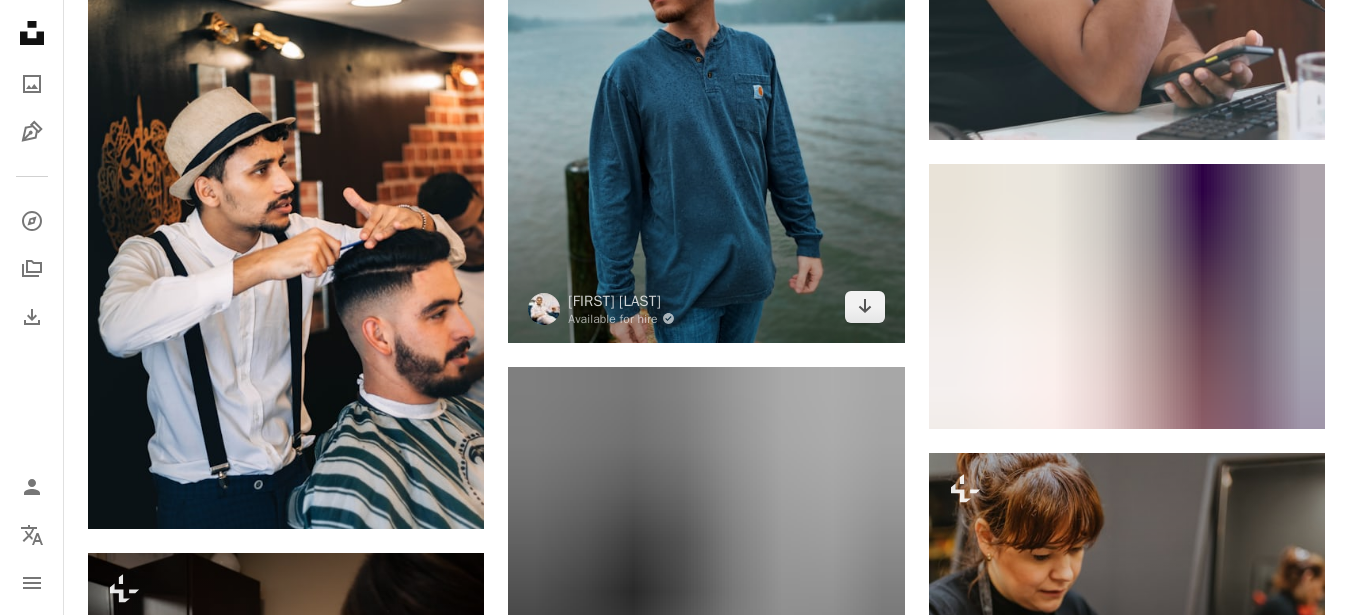 scroll, scrollTop: 13161, scrollLeft: 0, axis: vertical 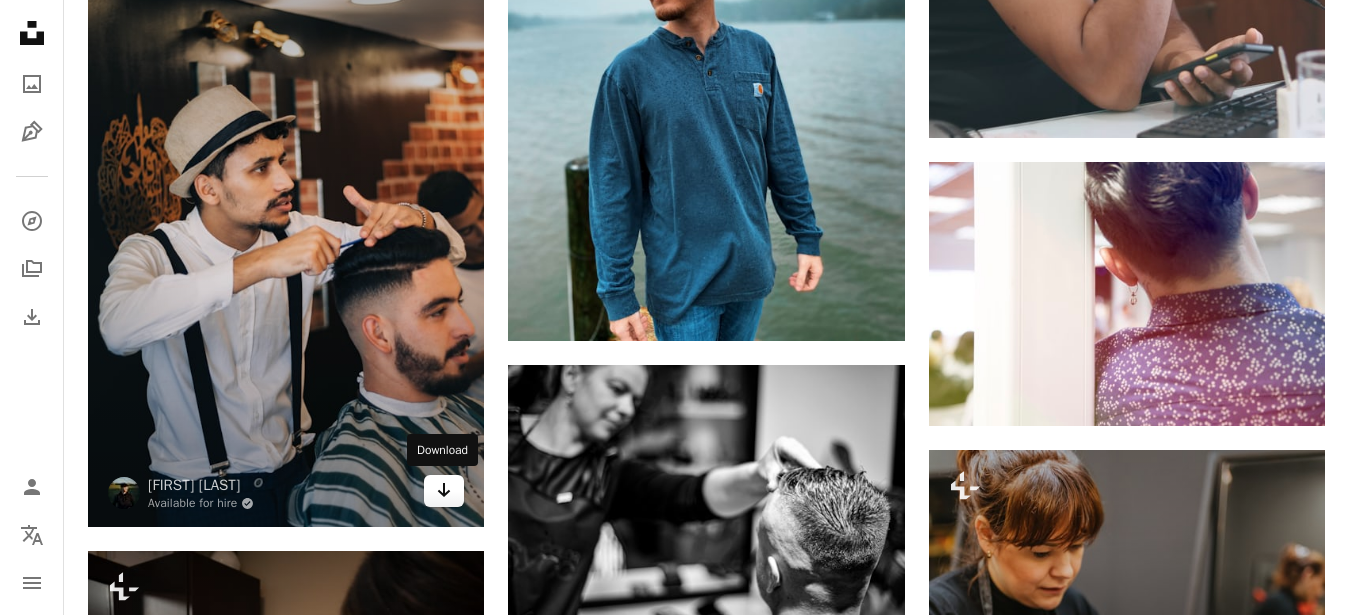 click on "Arrow pointing down" at bounding box center [444, 491] 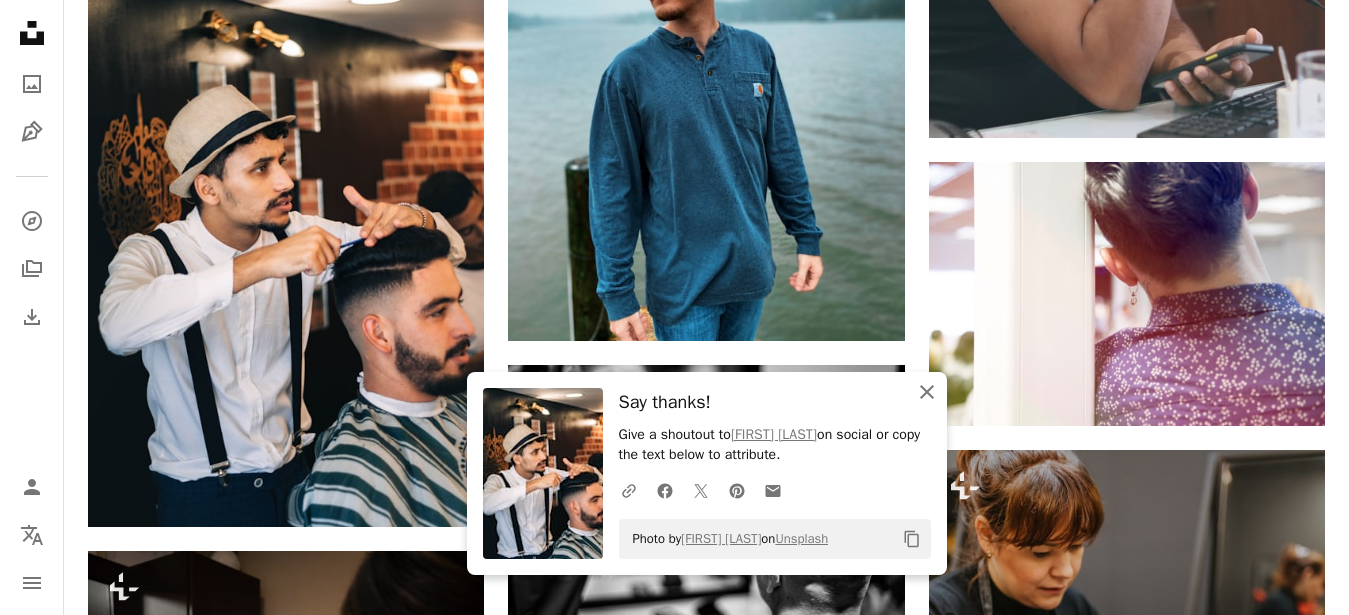 click on "An X shape" 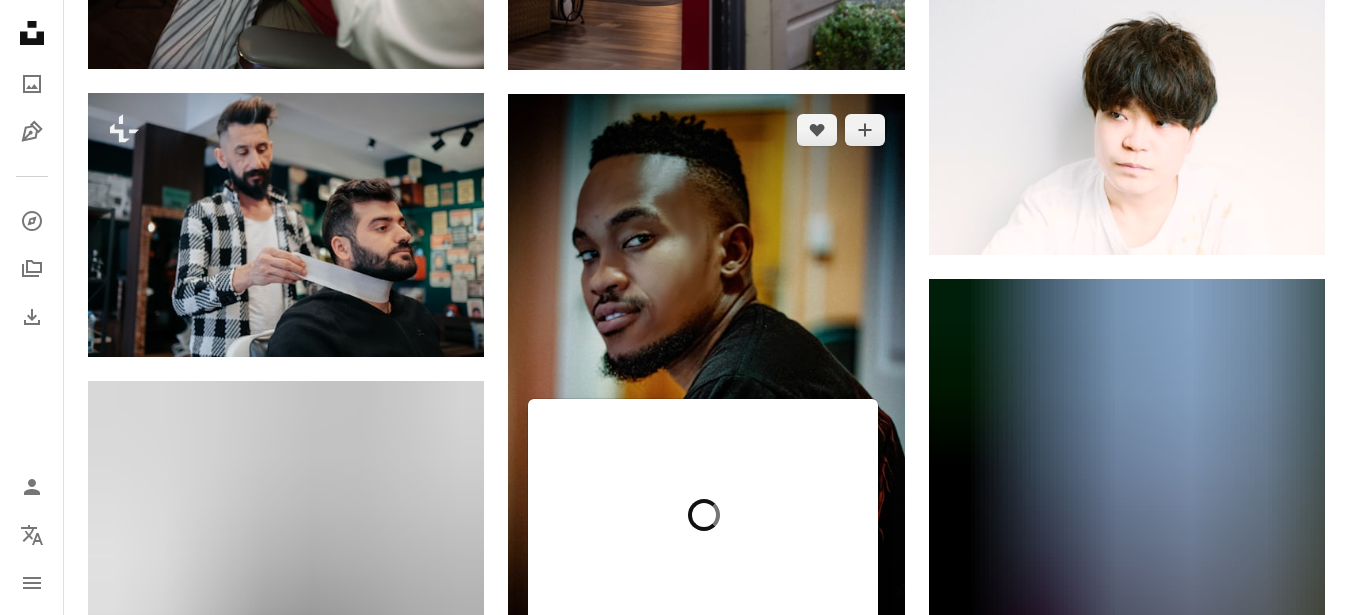 scroll, scrollTop: 14181, scrollLeft: 0, axis: vertical 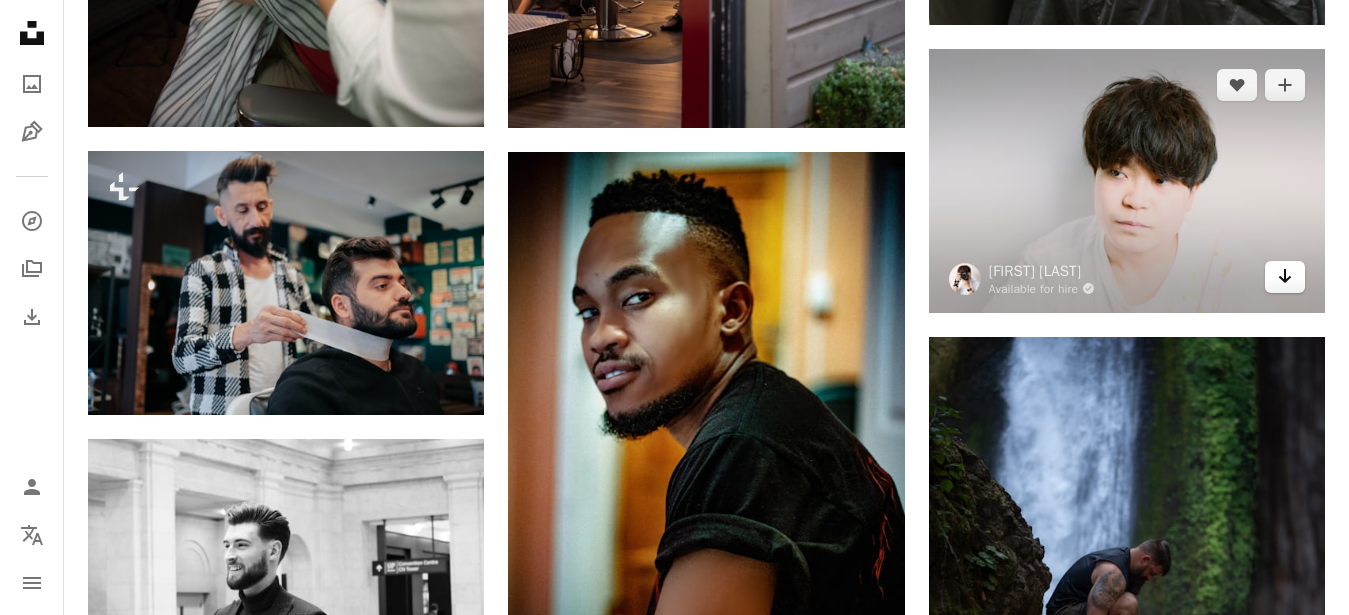 click on "Arrow pointing down" at bounding box center (1285, 277) 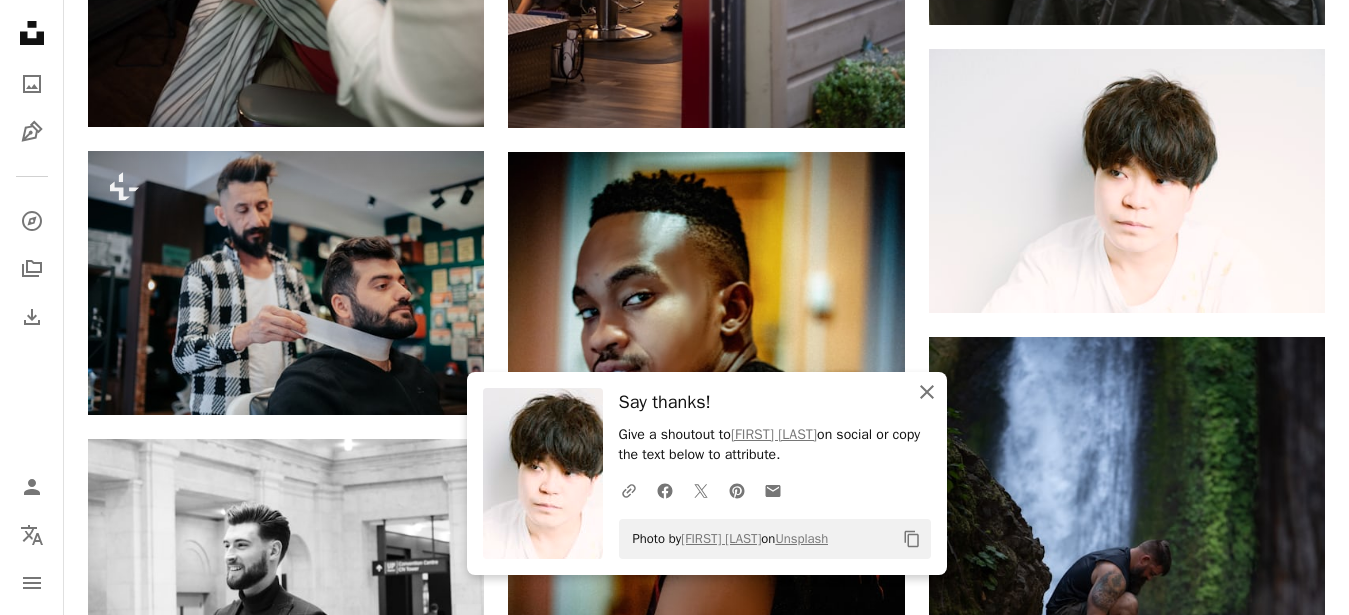 click 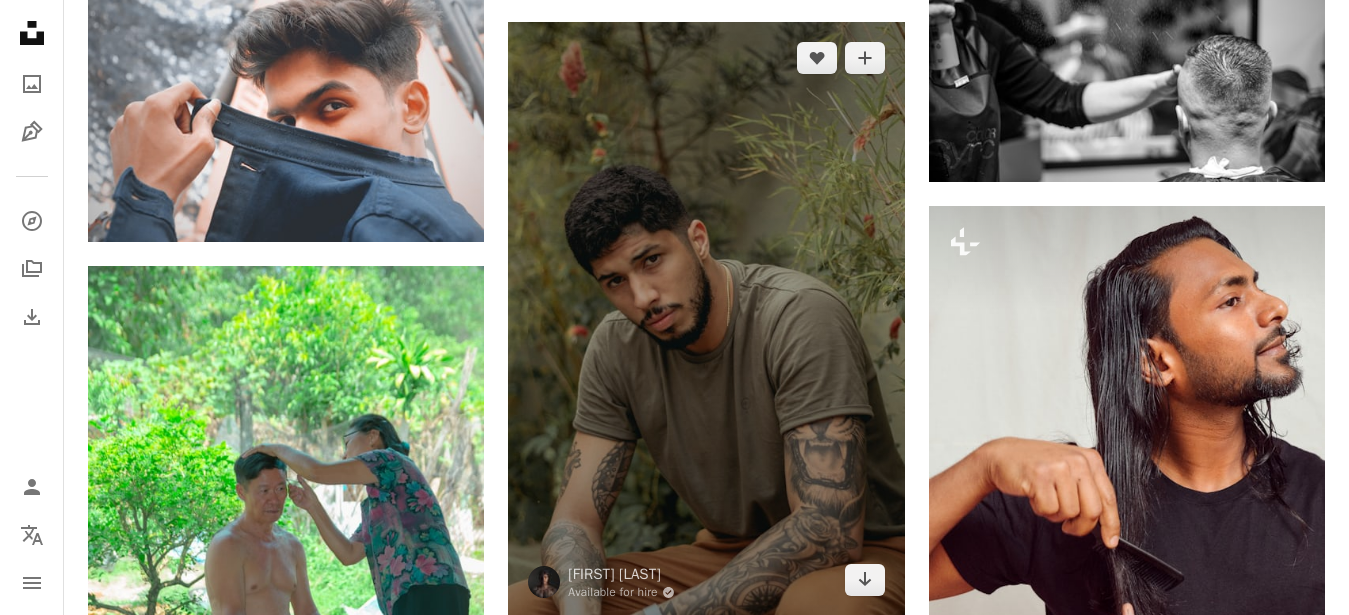 scroll, scrollTop: 15405, scrollLeft: 0, axis: vertical 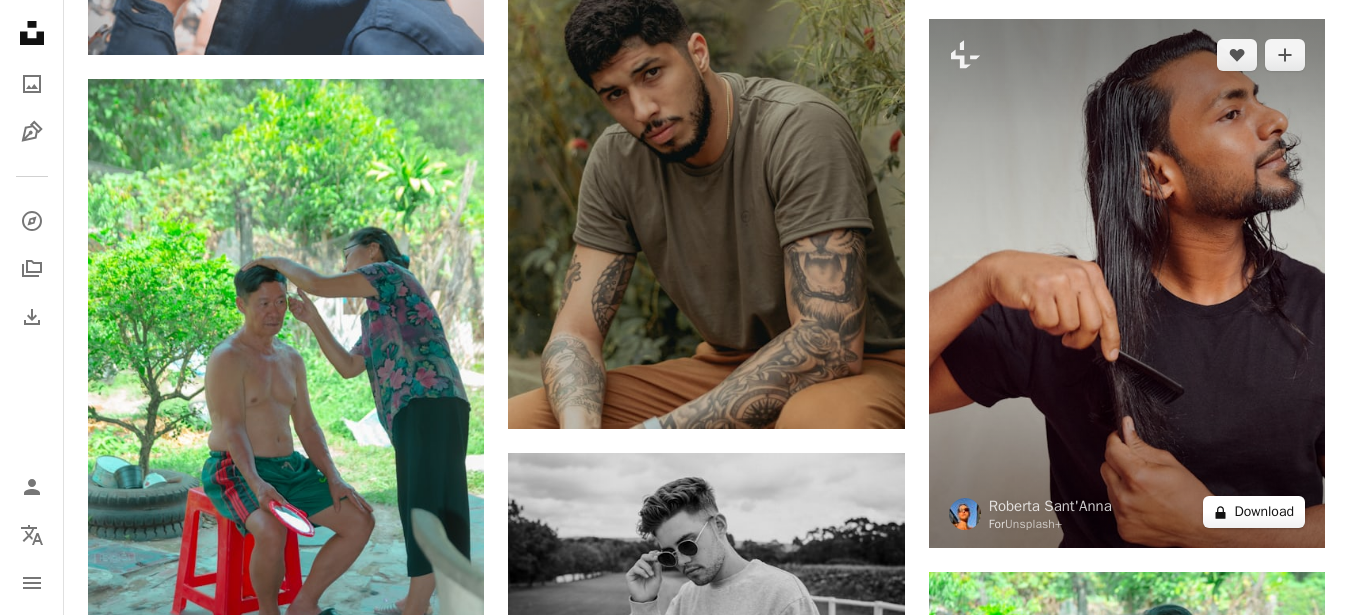 click on "A lock" 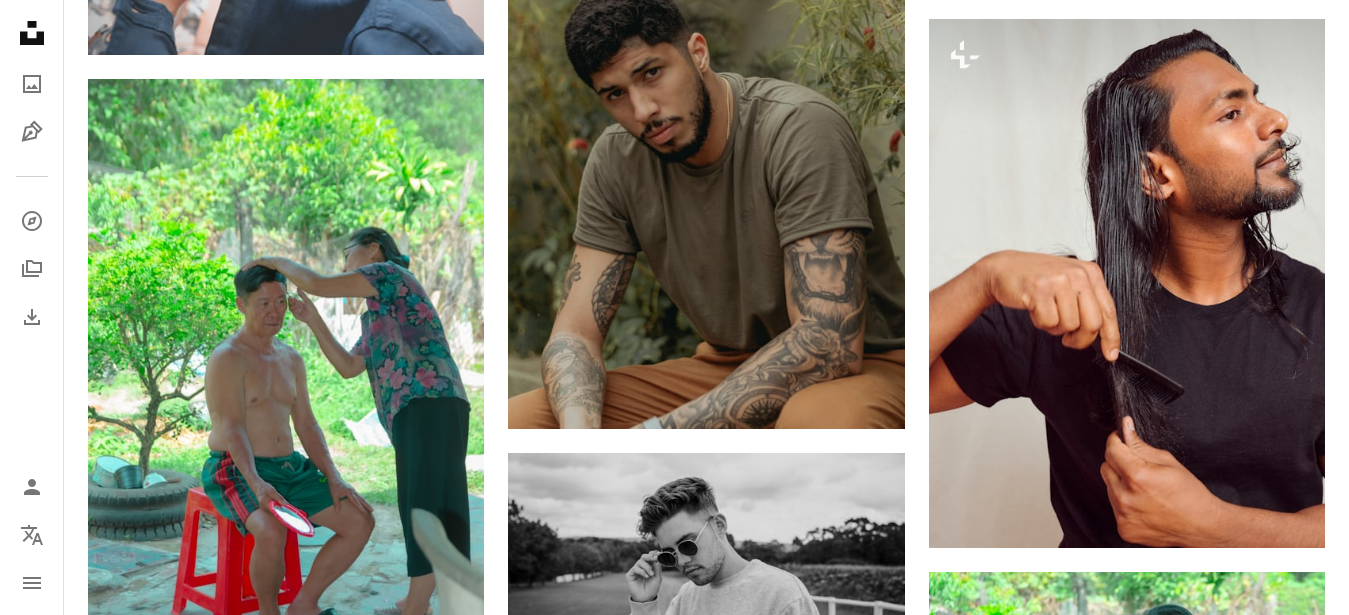 click on "An X shape Premium, ready to use images. Get unlimited access. A plus sign Members-only content added monthly A plus sign Unlimited royalty-free downloads A plus sign Illustrations  New A plus sign Enhanced legal protections yearly 66%  off monthly $12   $4 USD per month * Get  Unsplash+ * When paid annually, billed upfront  $48 Taxes where applicable. Renews automatically. Cancel anytime." at bounding box center (674, 5744) 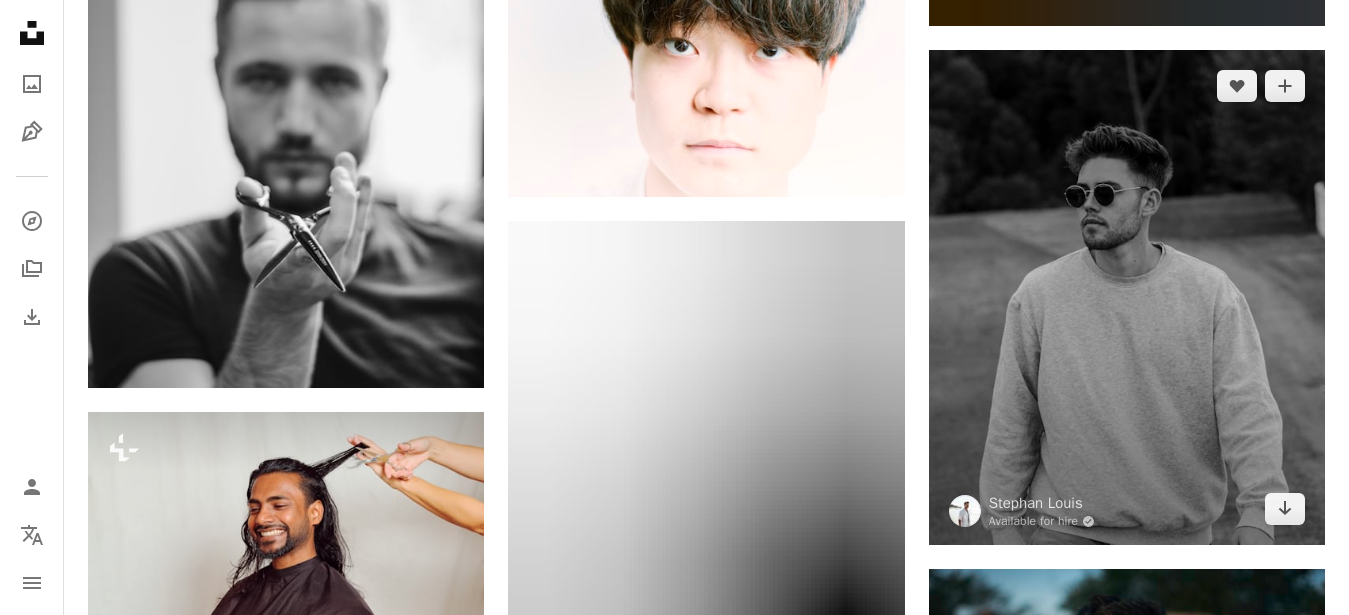 scroll, scrollTop: 16833, scrollLeft: 0, axis: vertical 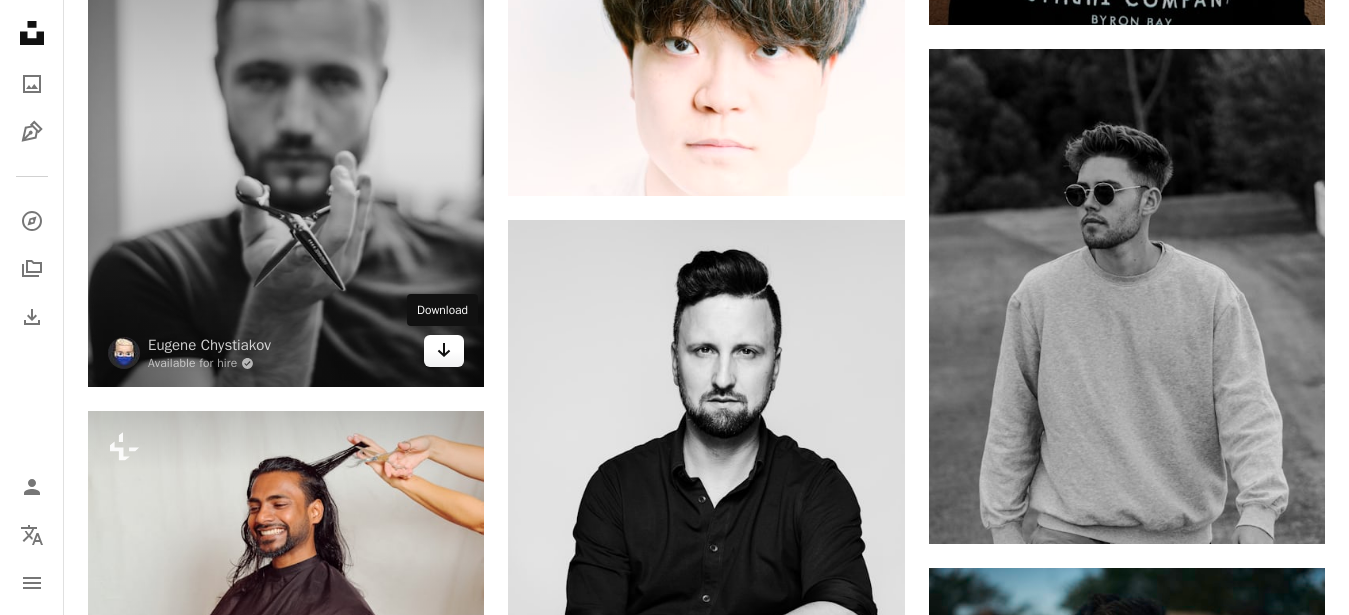 click on "Arrow pointing down" at bounding box center (444, 351) 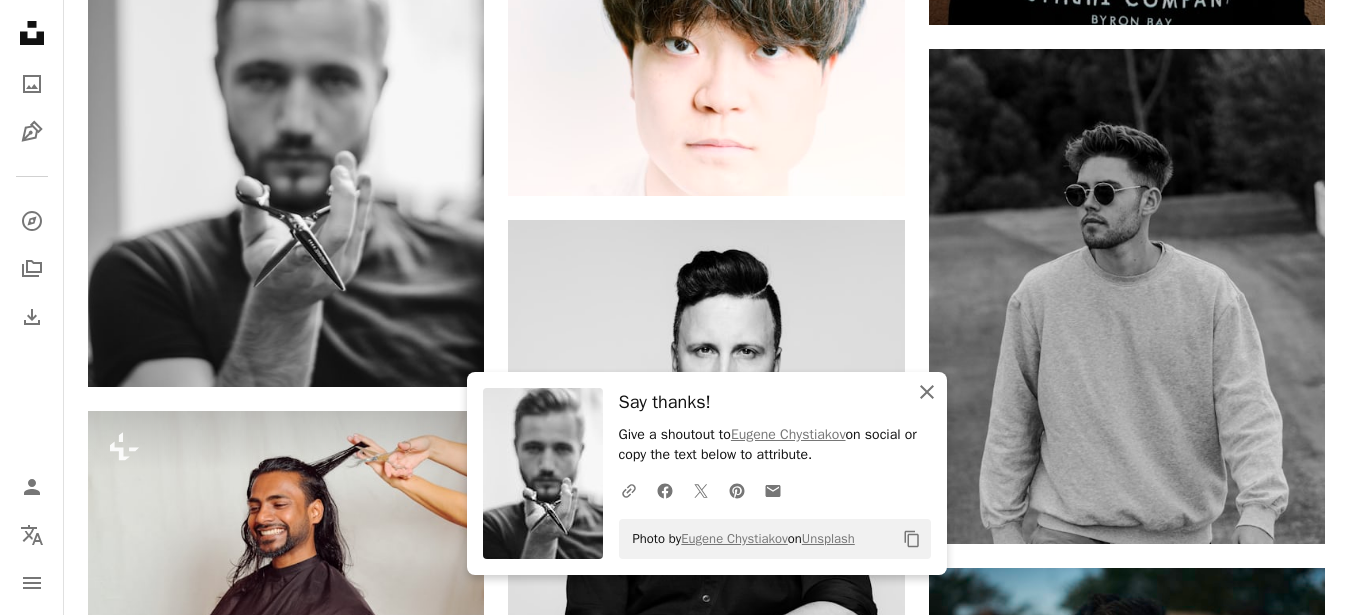 click on "An X shape" 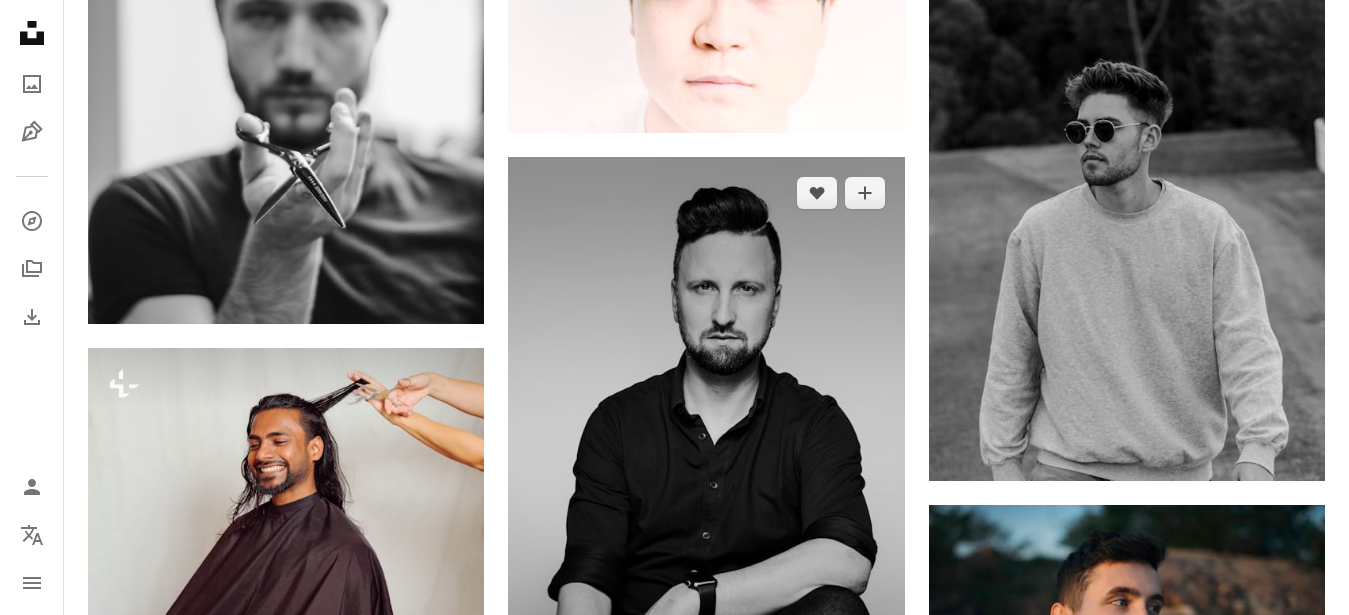 scroll, scrollTop: 16935, scrollLeft: 0, axis: vertical 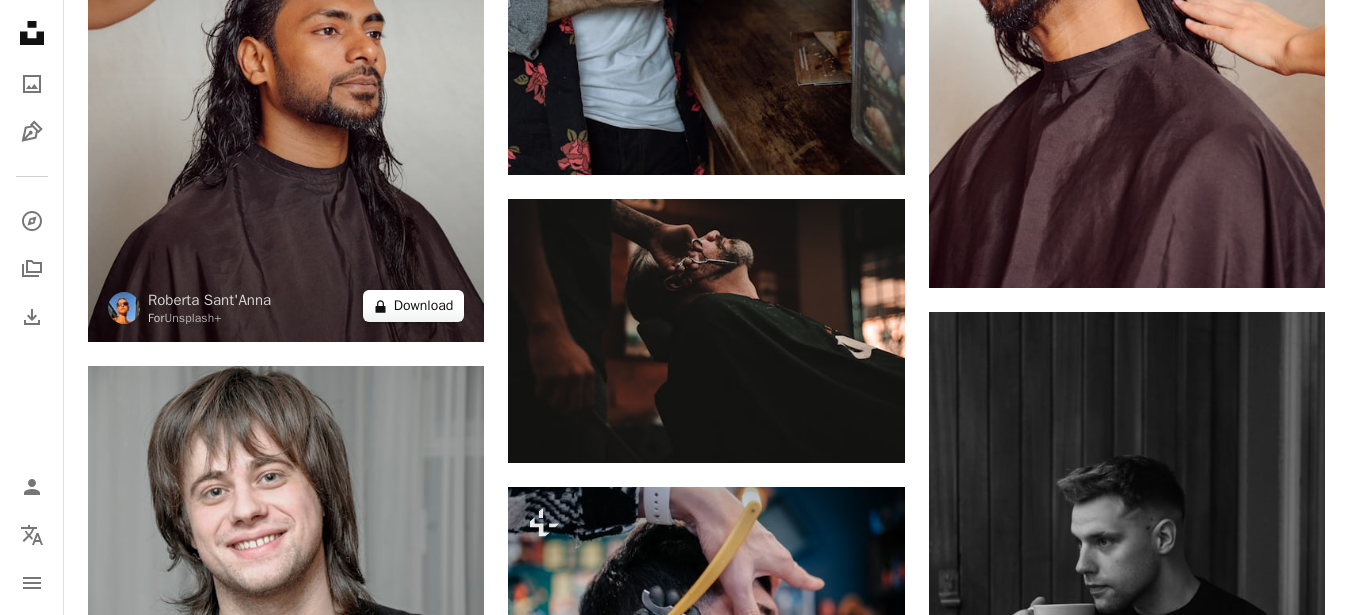 click on "A lock   Download" at bounding box center (414, 306) 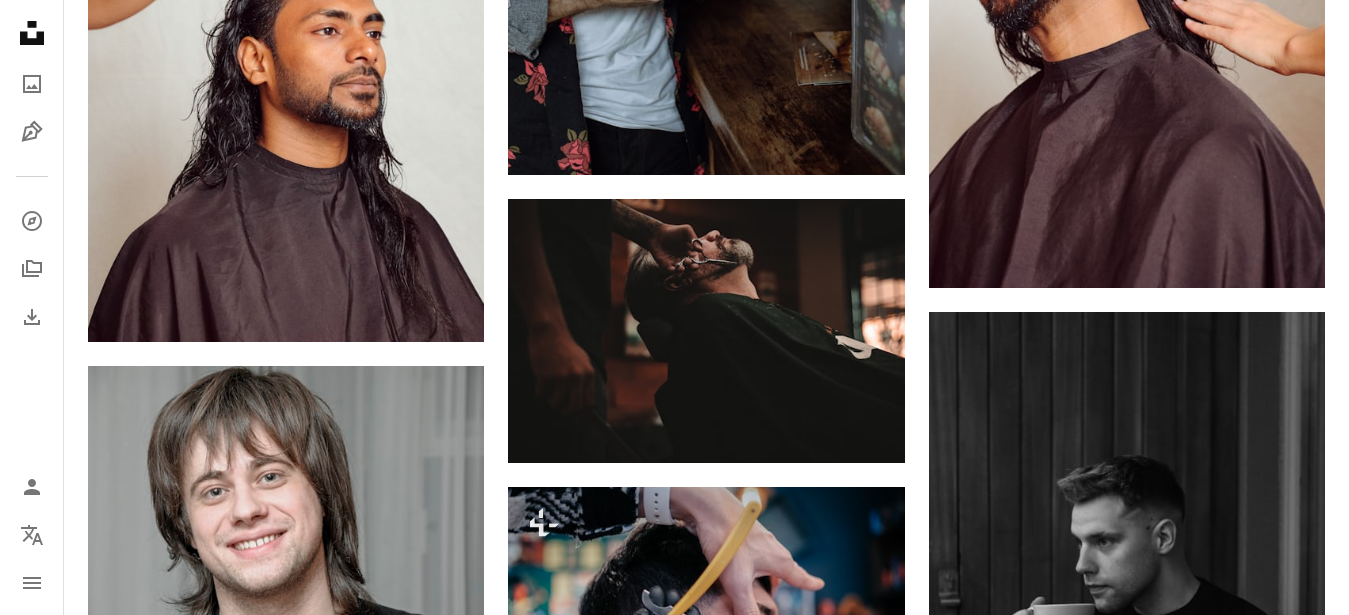 click on "An X shape Premium, ready to use images. Get unlimited access. A plus sign Members-only content added monthly A plus sign Unlimited royalty-free downloads A plus sign Illustrations  New A plus sign Enhanced legal protections yearly 66%  off monthly $12   $4 USD per month * Get  Unsplash+ * When paid annually, billed upfront  $48 Taxes where applicable. Renews automatically. Cancel anytime." at bounding box center [674, 4787] 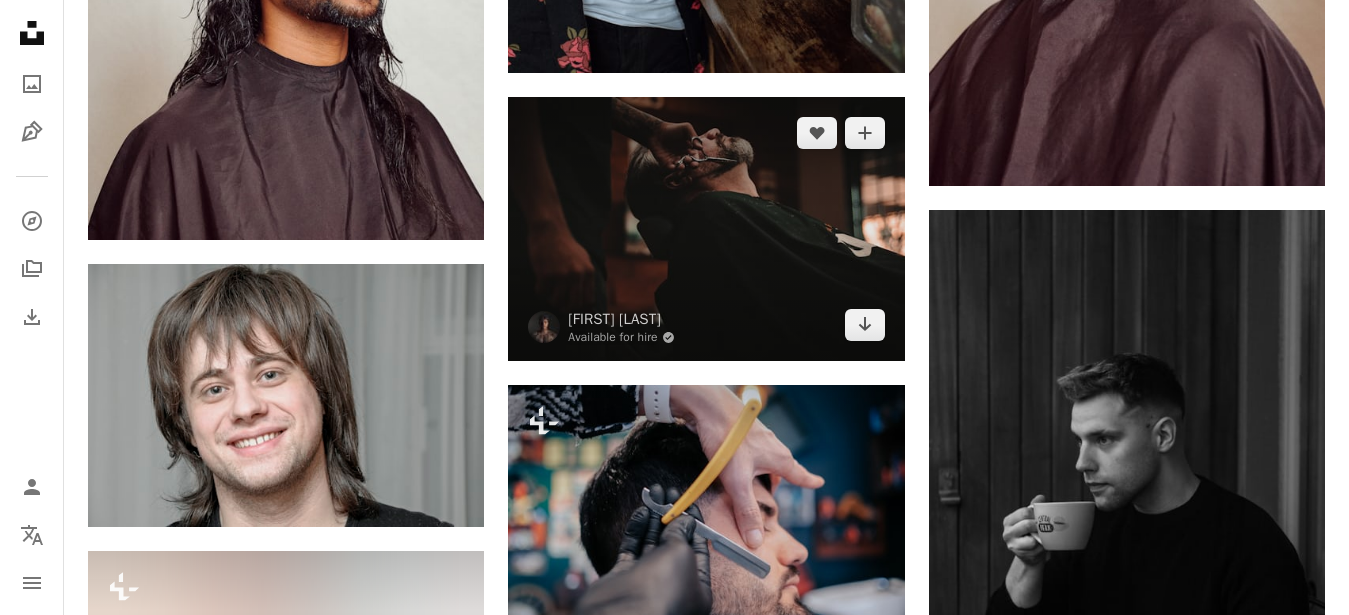 scroll, scrollTop: 19587, scrollLeft: 0, axis: vertical 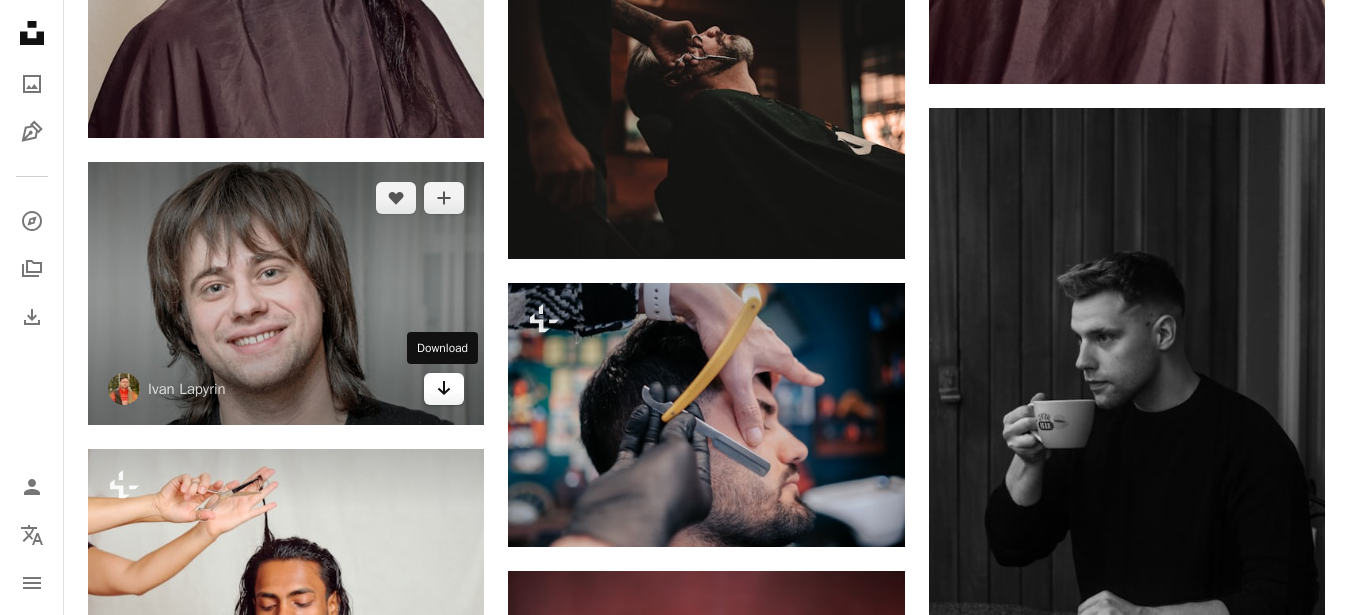 click on "Arrow pointing down" 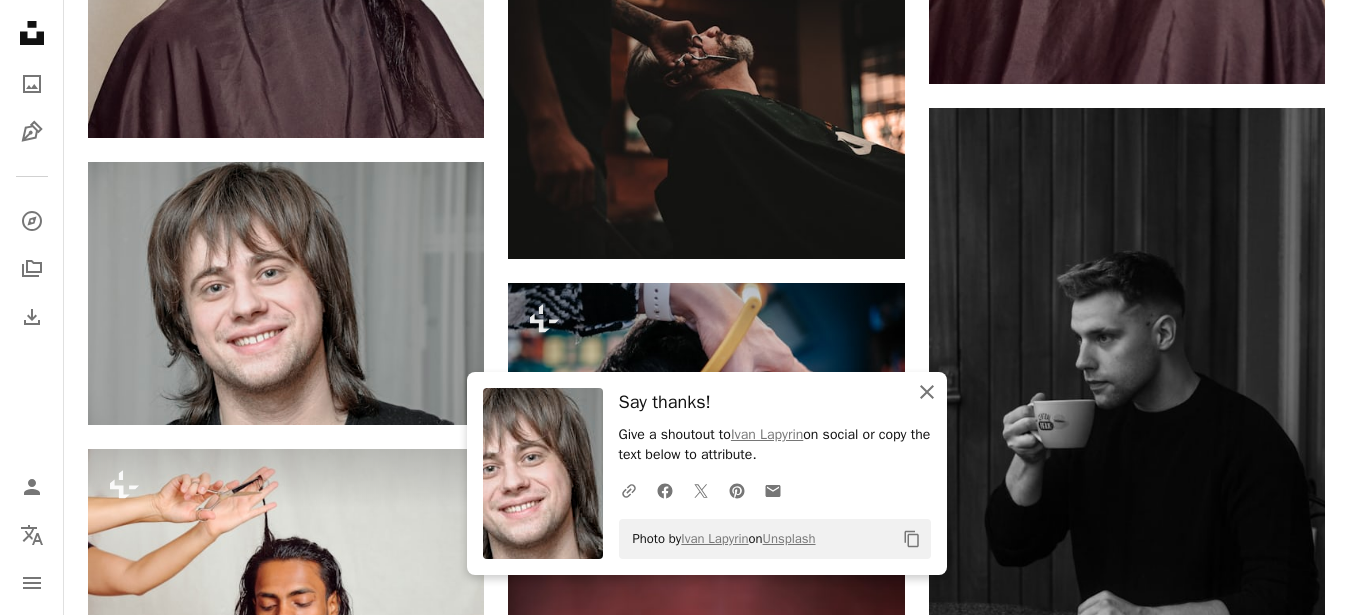 click on "An X shape" 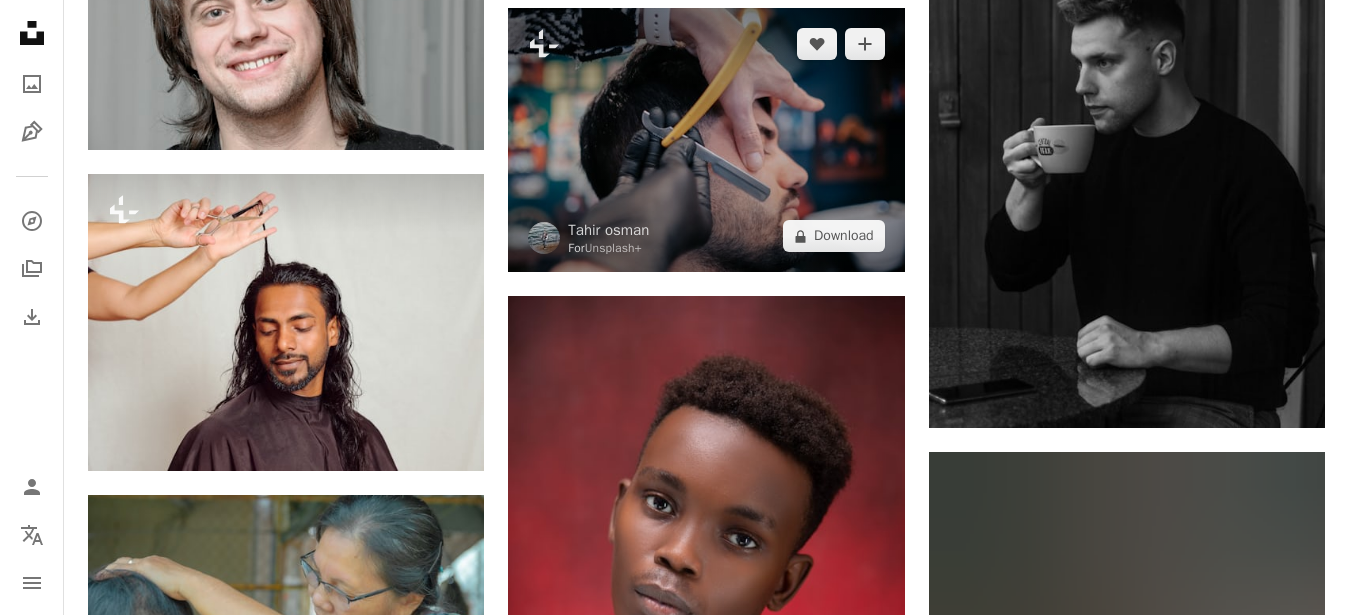 scroll, scrollTop: 19893, scrollLeft: 0, axis: vertical 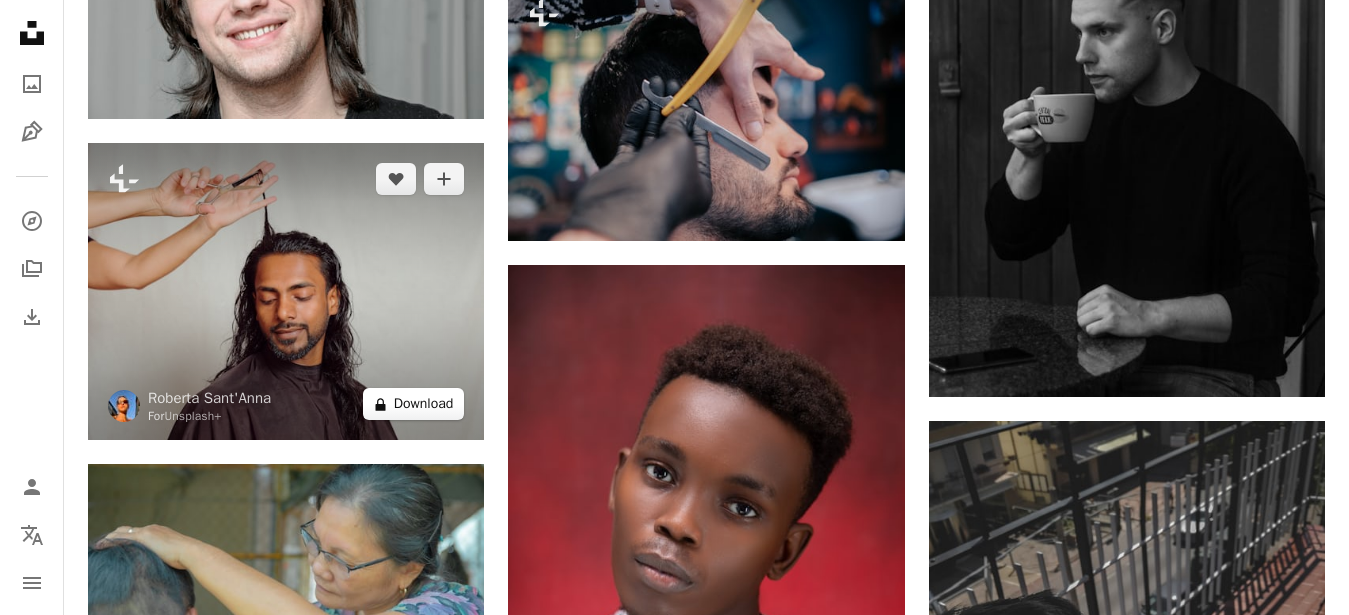 click on "A lock   Download" at bounding box center [414, 404] 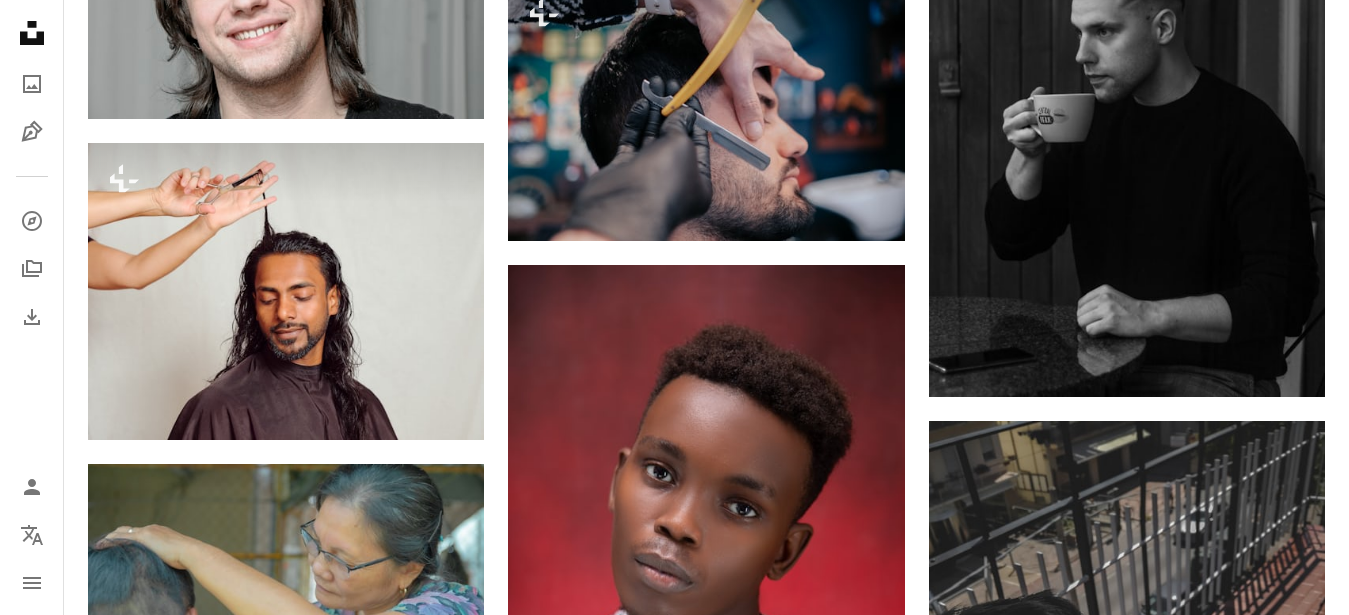 click on "An X shape Premium, ready to use images. Get unlimited access. A plus sign Members-only content added monthly A plus sign Unlimited royalty-free downloads A plus sign Illustrations  New A plus sign Enhanced legal protections yearly 66%  off monthly $12   $4 USD per month * Get  Unsplash+ * When paid annually, billed upfront  $48 Taxes where applicable. Renews automatically. Cancel anytime." at bounding box center [674, 4277] 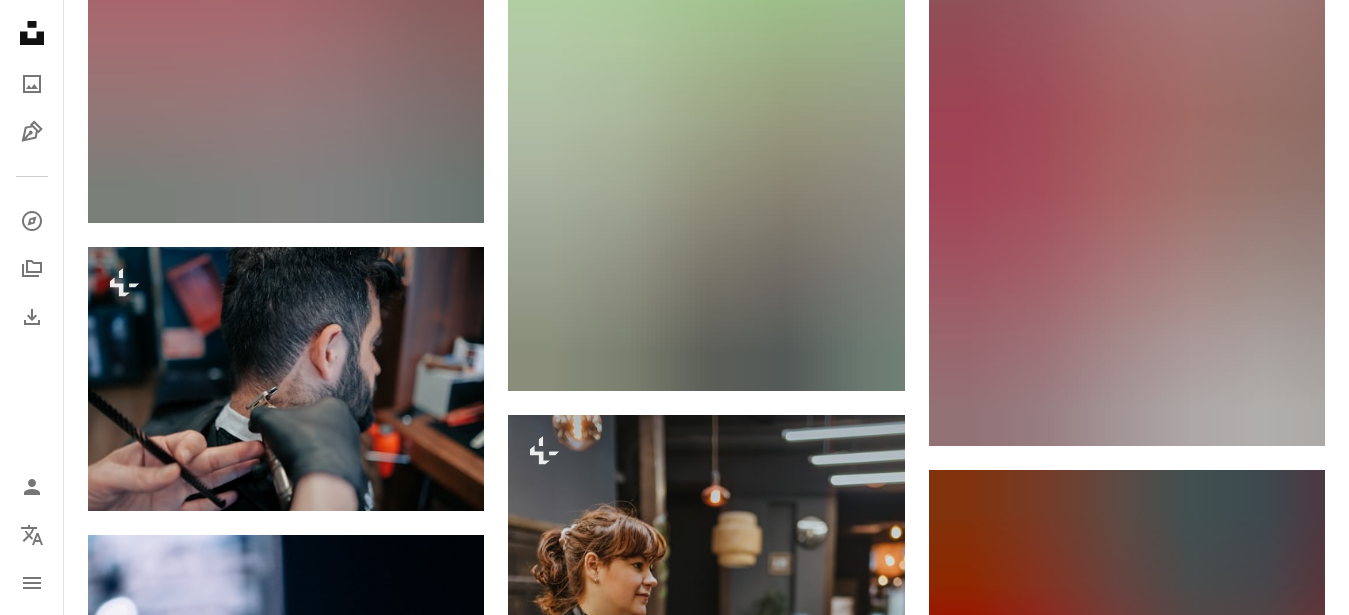 scroll, scrollTop: 21525, scrollLeft: 0, axis: vertical 